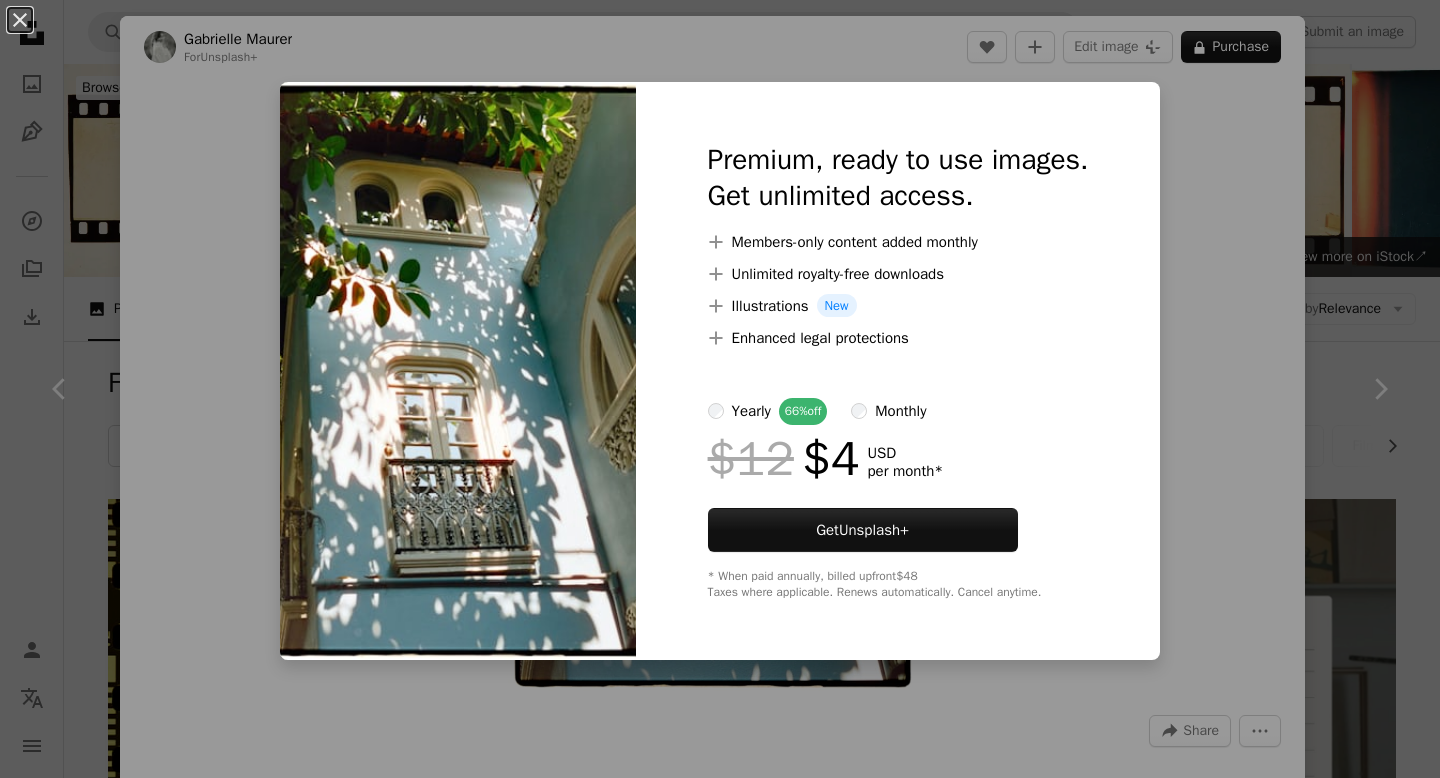 scroll, scrollTop: 622, scrollLeft: 0, axis: vertical 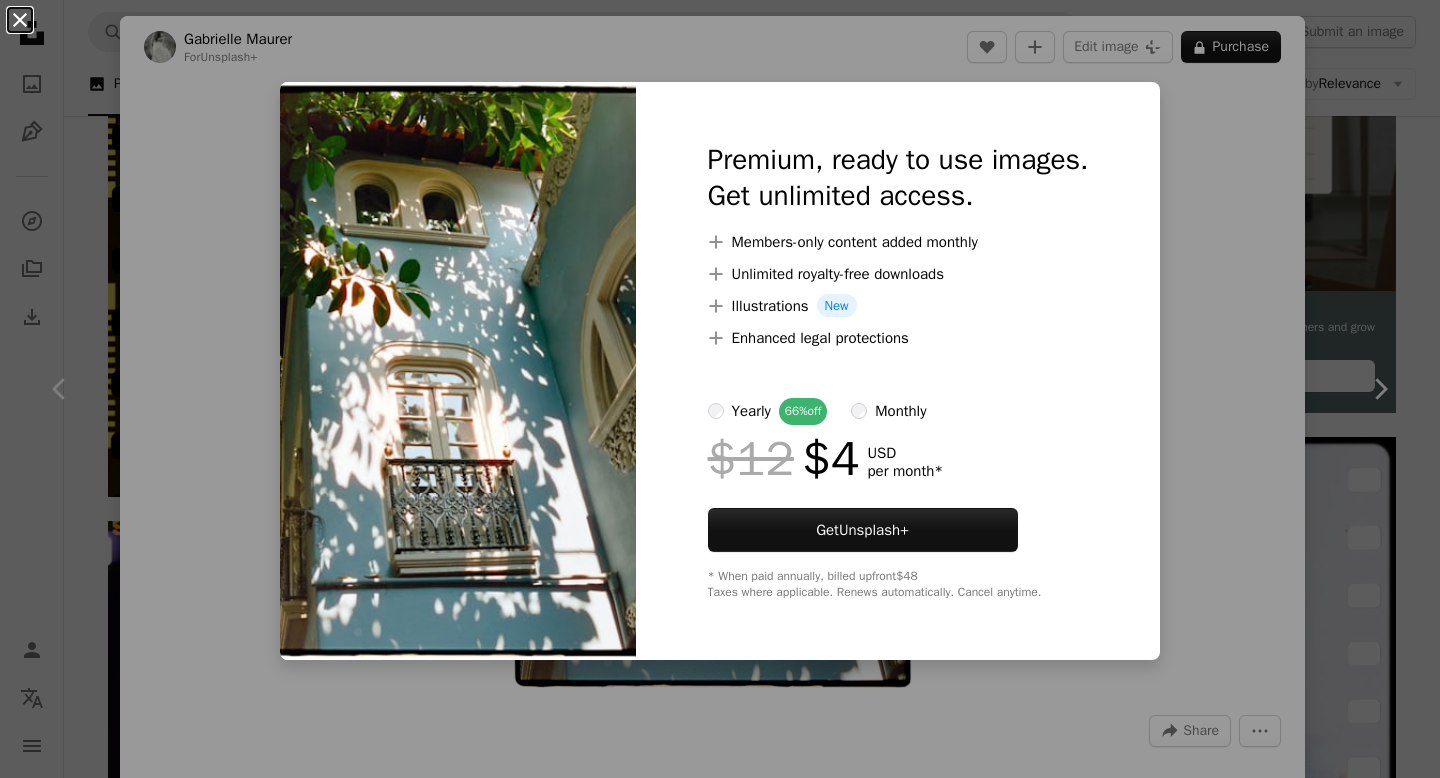 click on "An X shape" at bounding box center [20, 20] 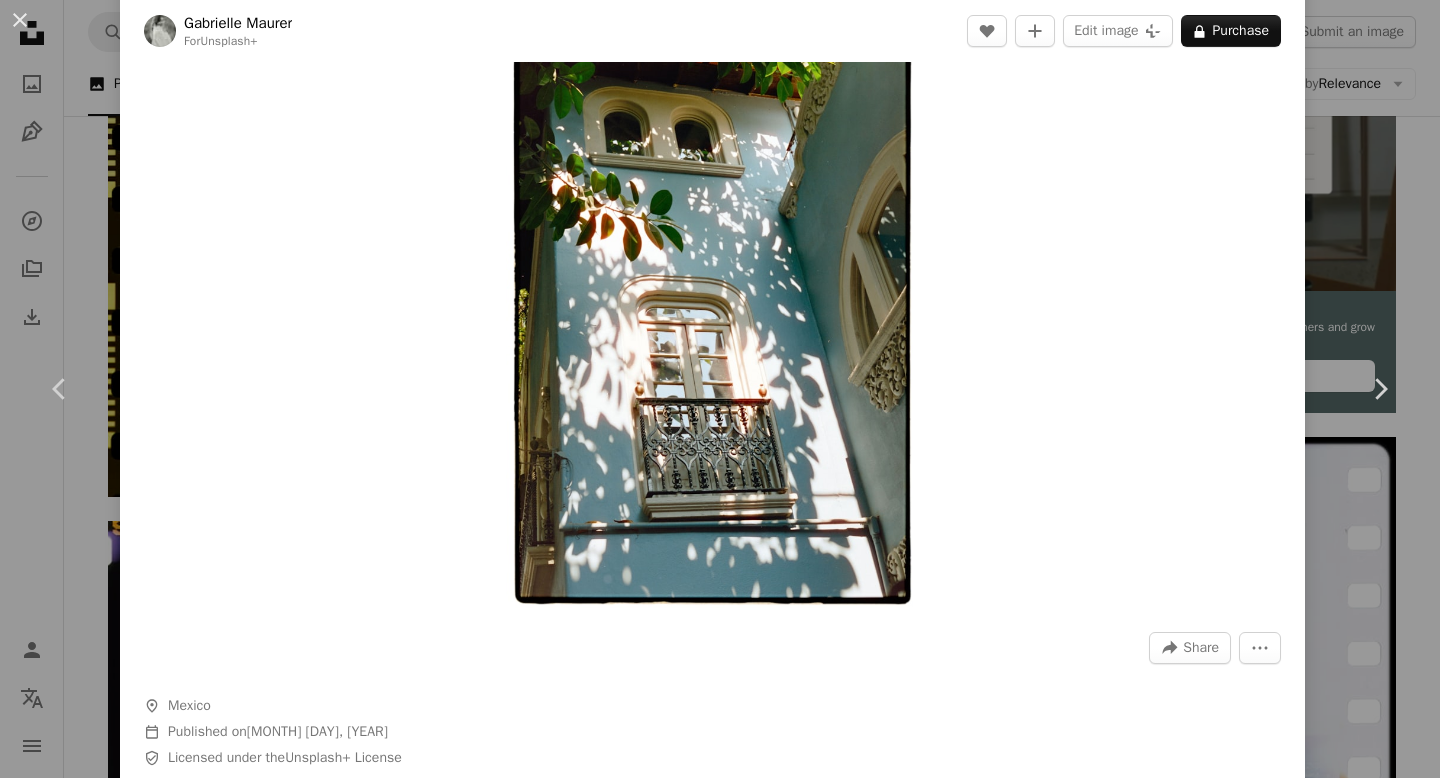 scroll, scrollTop: 0, scrollLeft: 0, axis: both 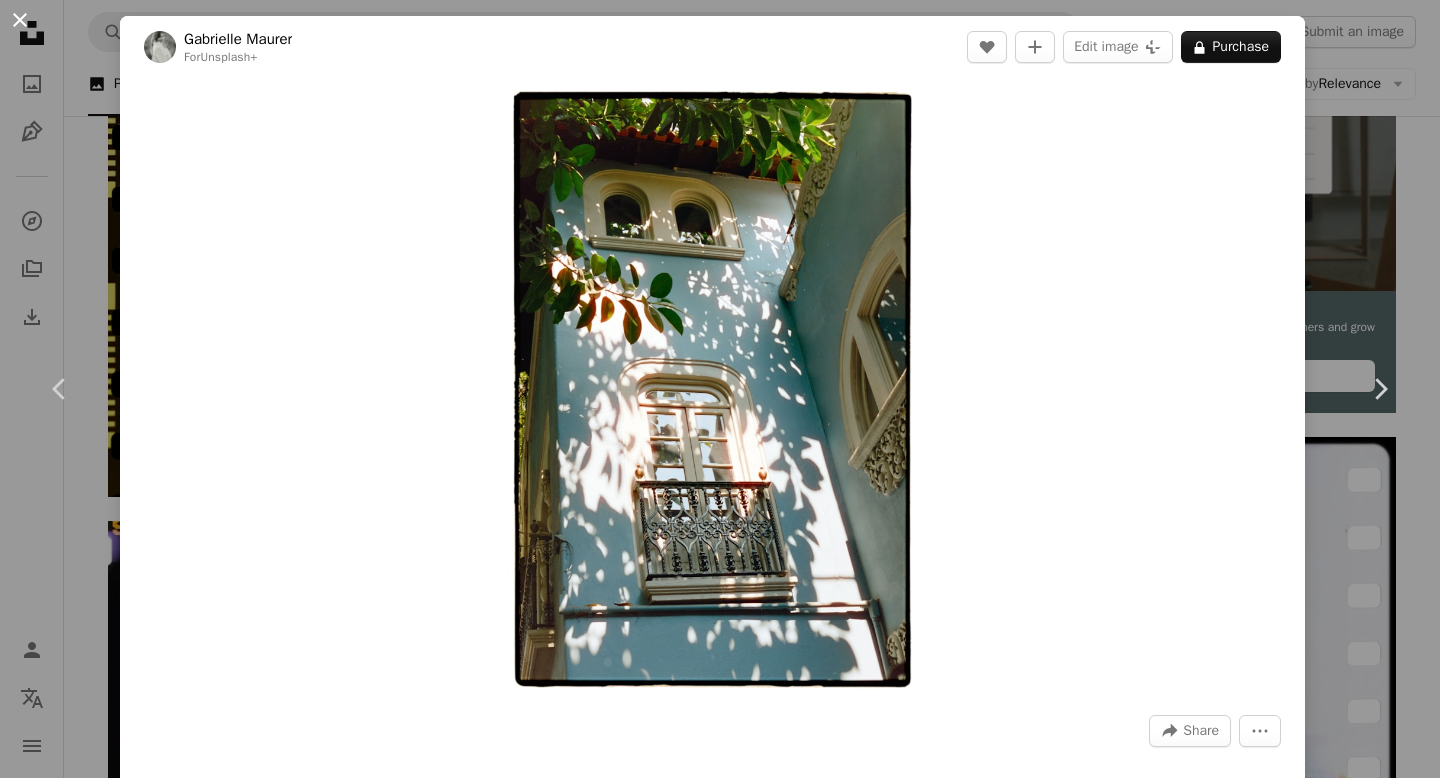click on "An X shape" at bounding box center (20, 20) 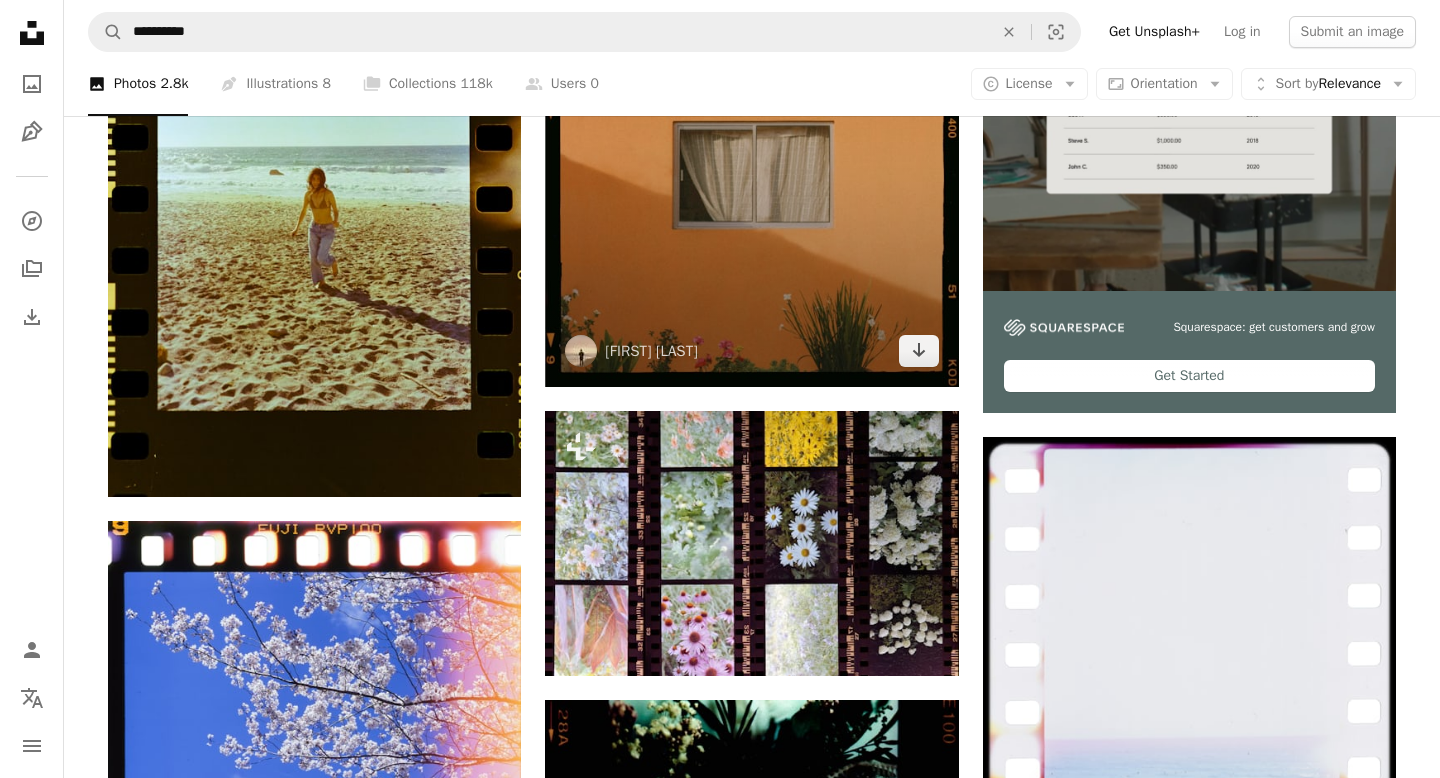 click at bounding box center (751, 131) 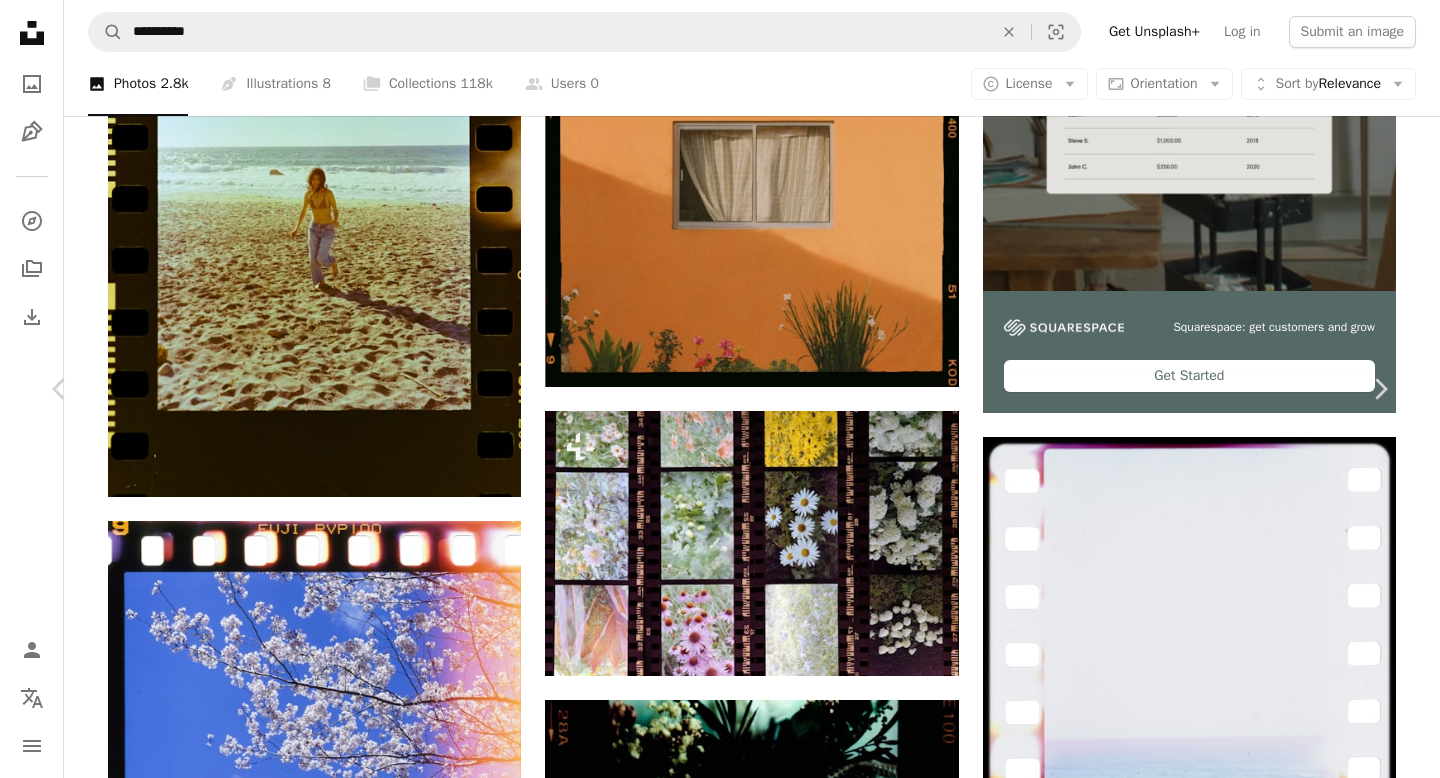 click on "An X shape" at bounding box center [20, 20] 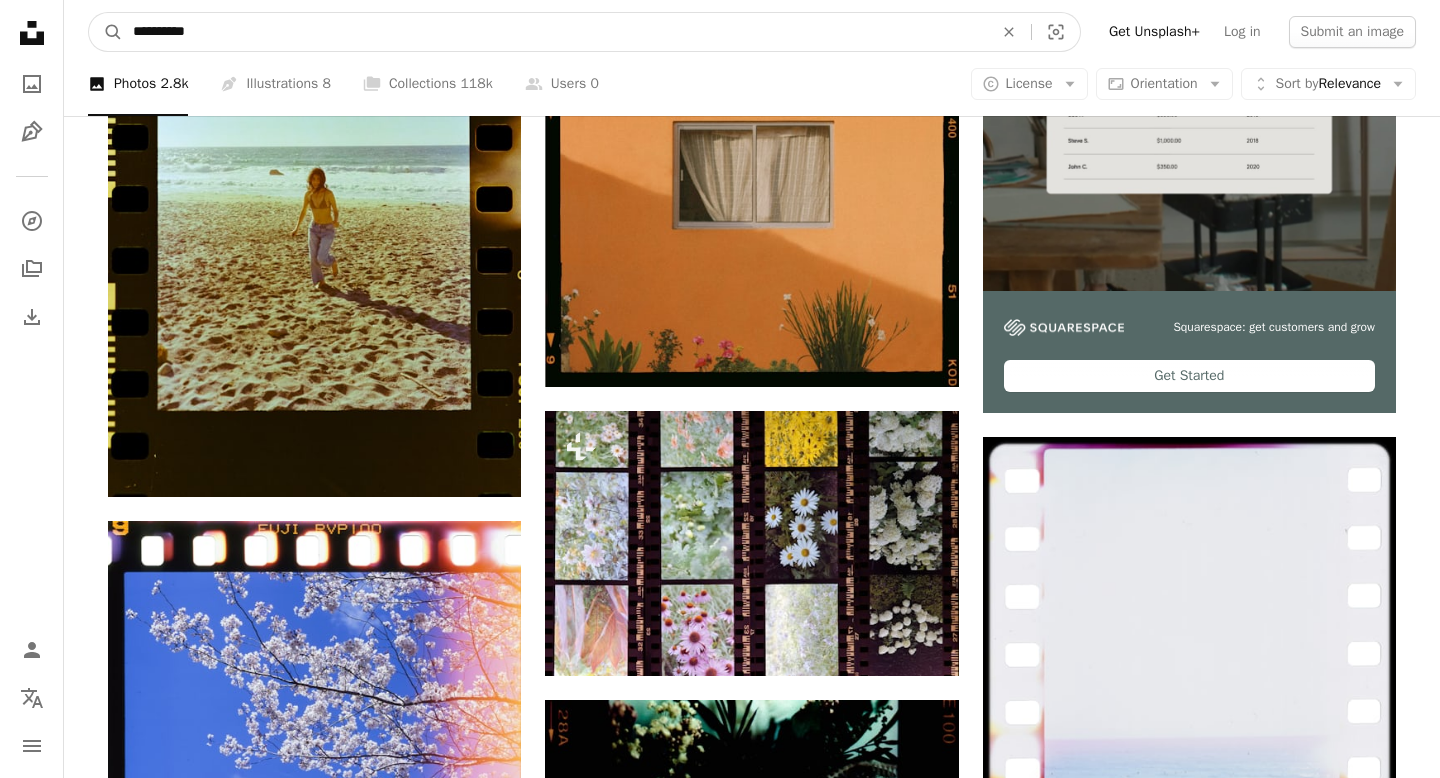 click on "**********" at bounding box center (555, 32) 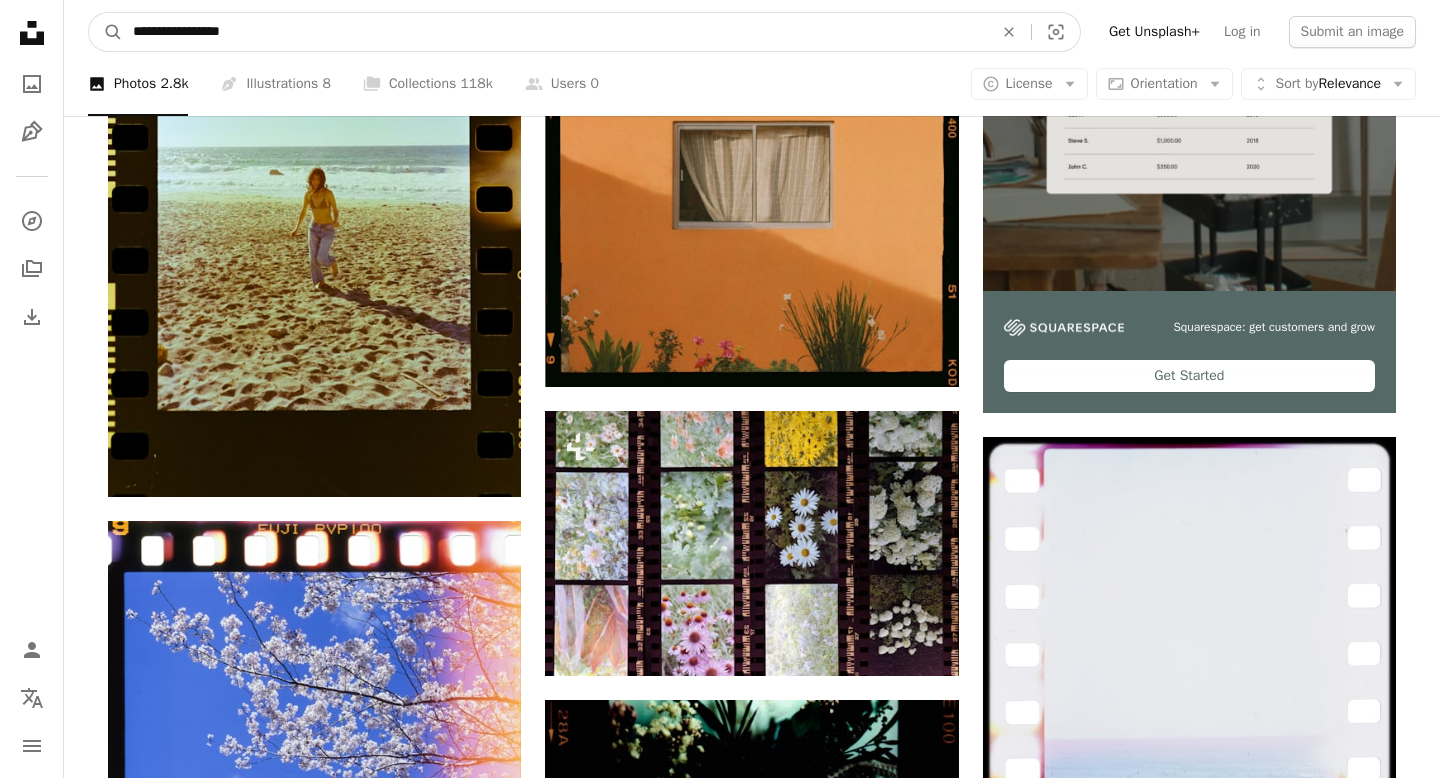 type on "**********" 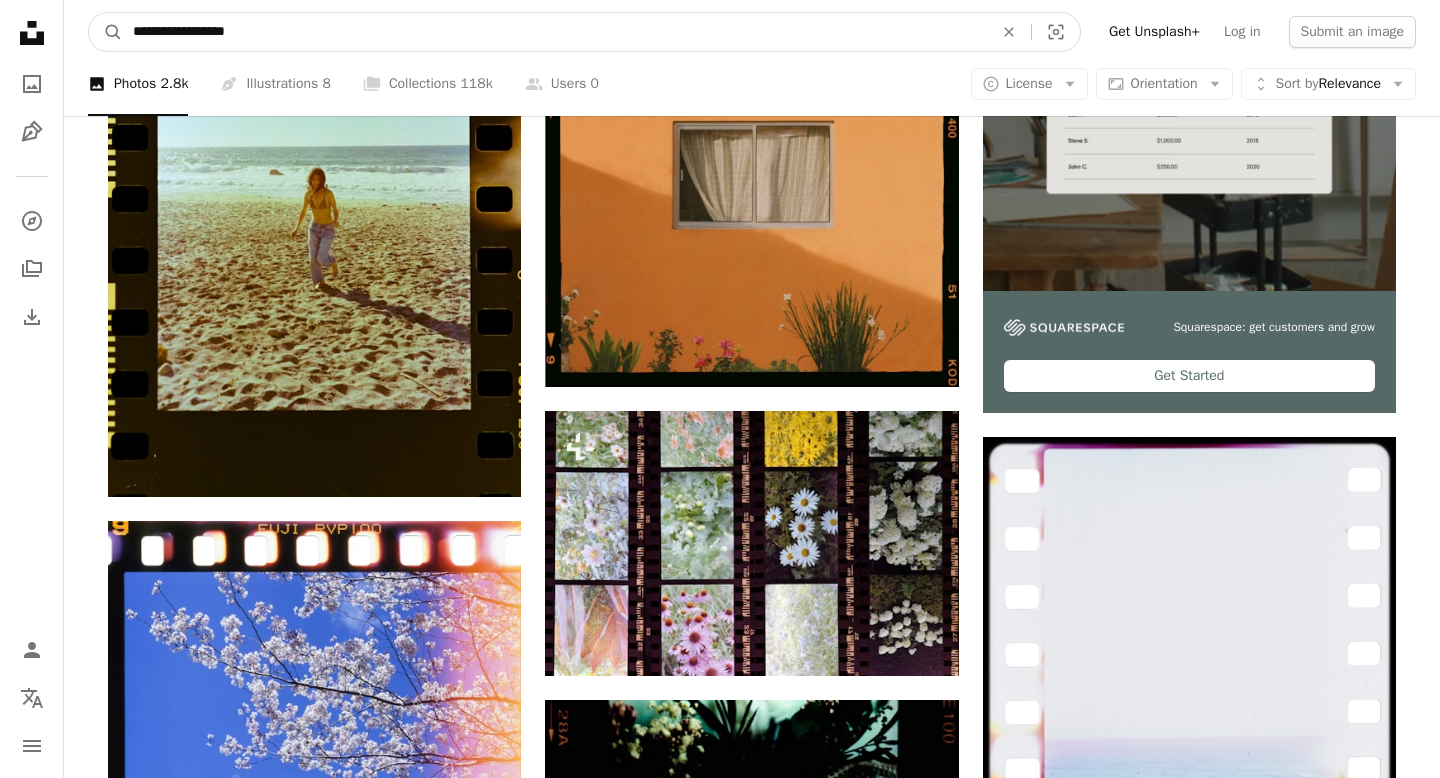 click on "A magnifying glass" at bounding box center (106, 32) 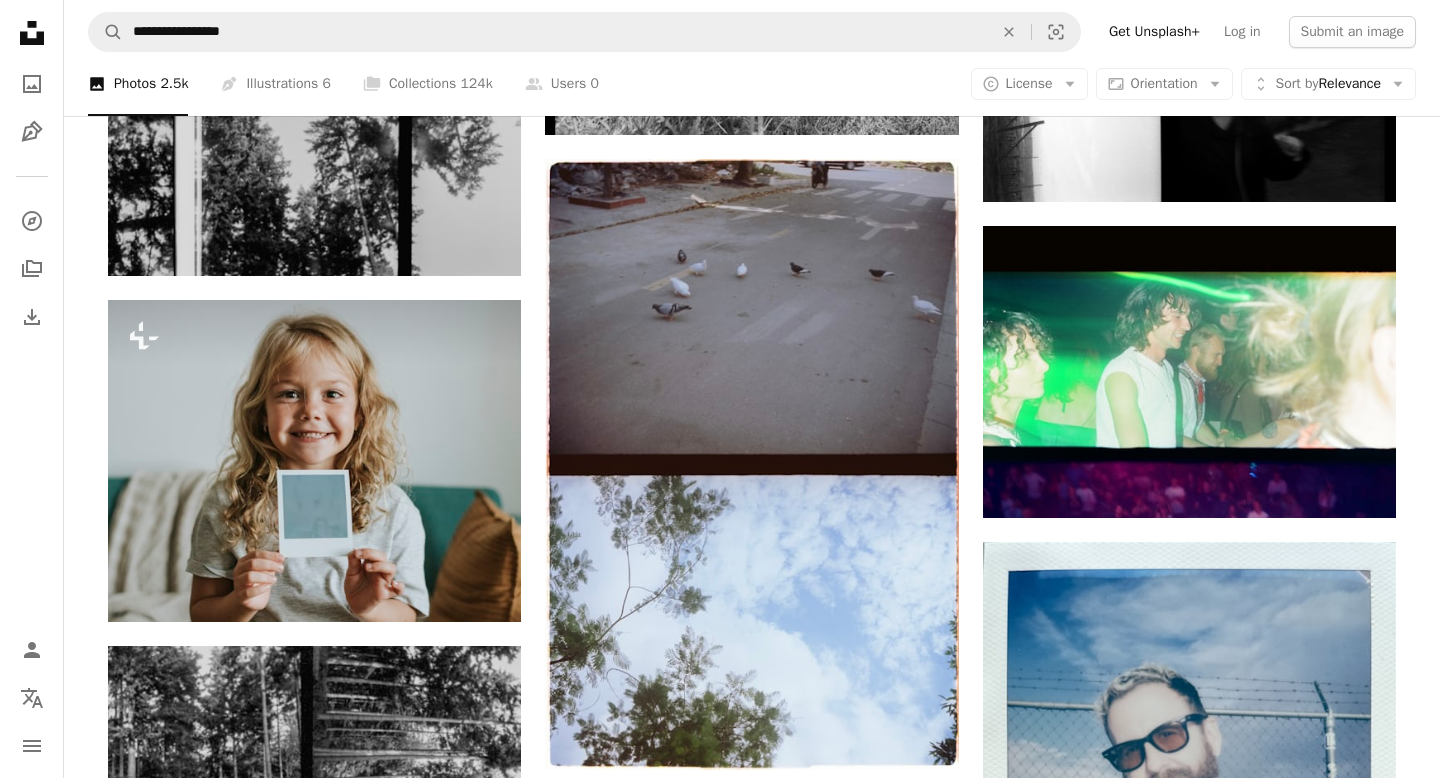 scroll, scrollTop: 1426, scrollLeft: 0, axis: vertical 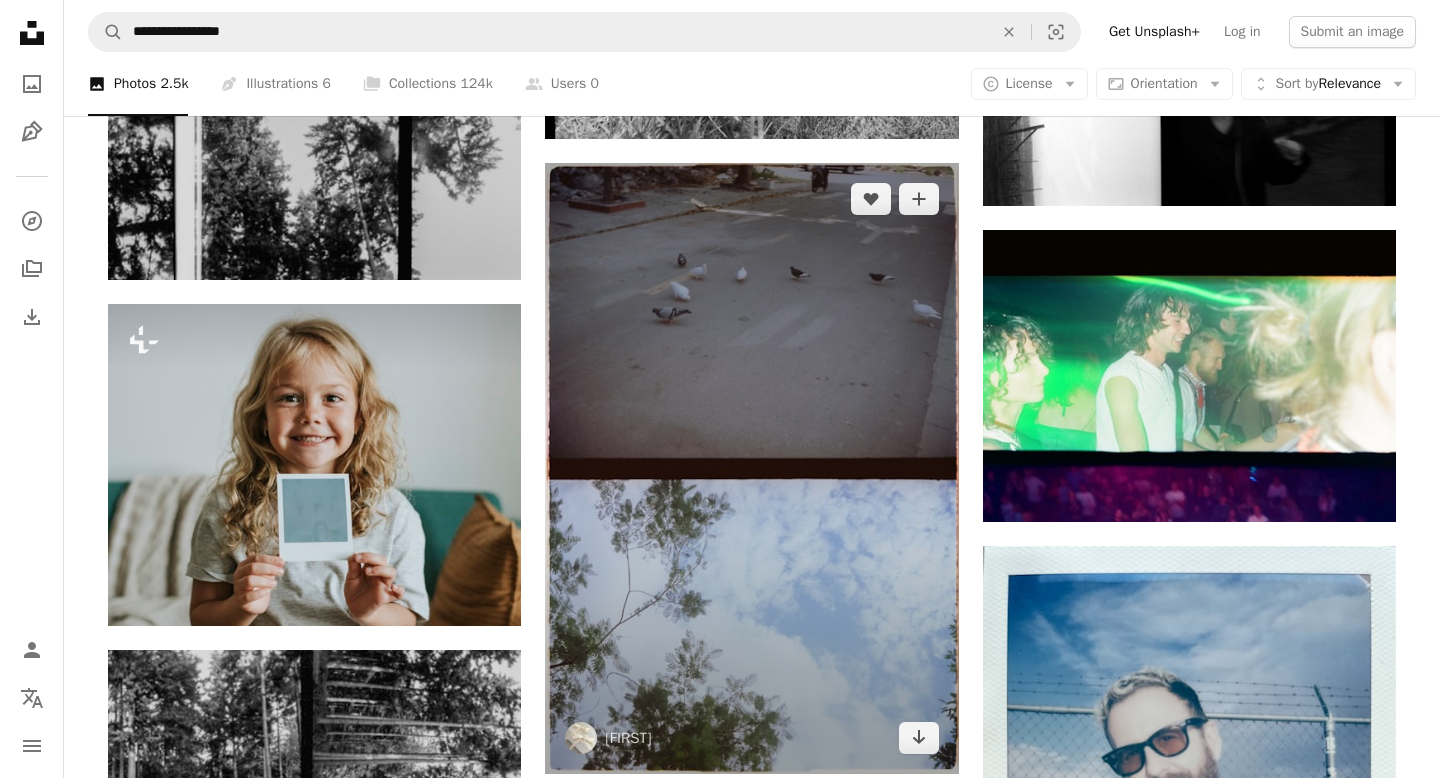 click at bounding box center [751, 468] 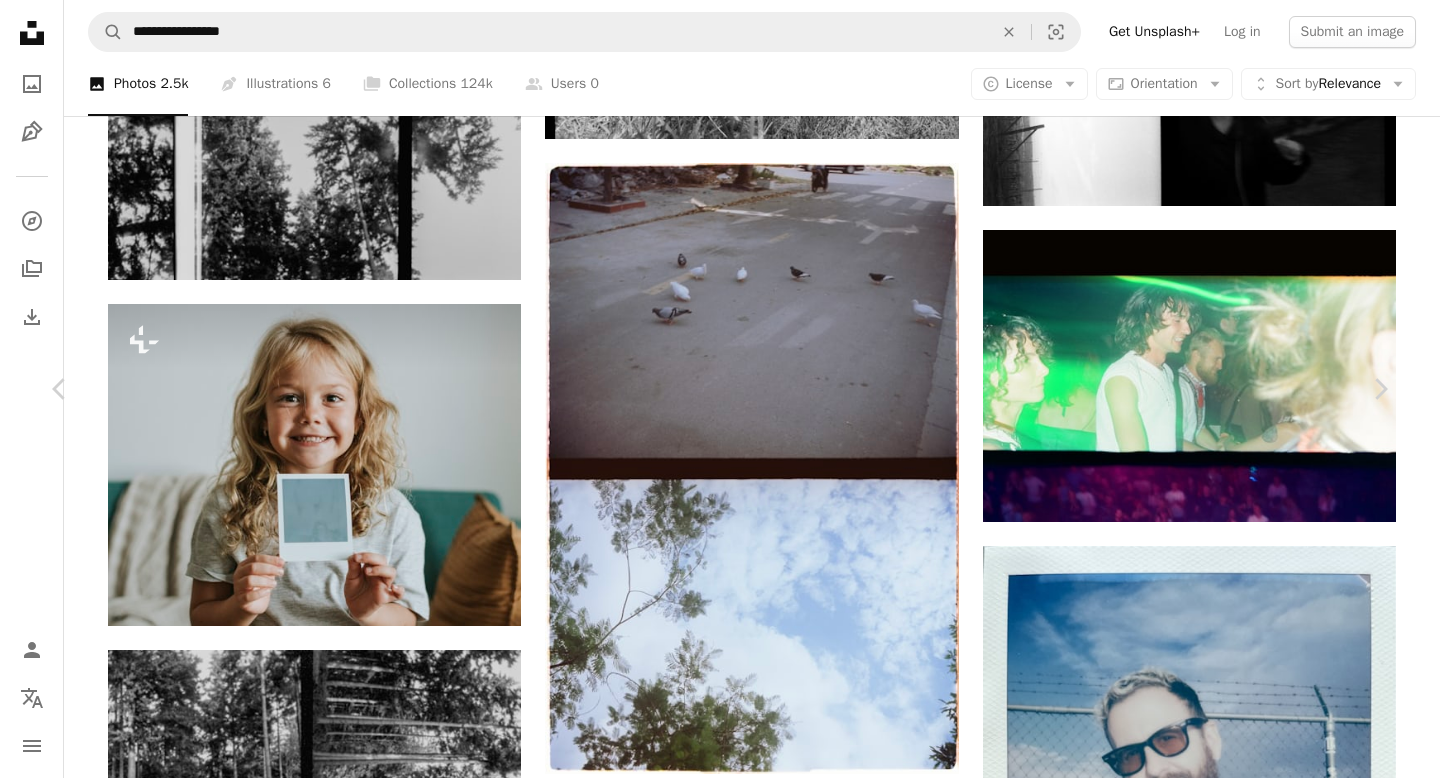scroll, scrollTop: 4781, scrollLeft: 0, axis: vertical 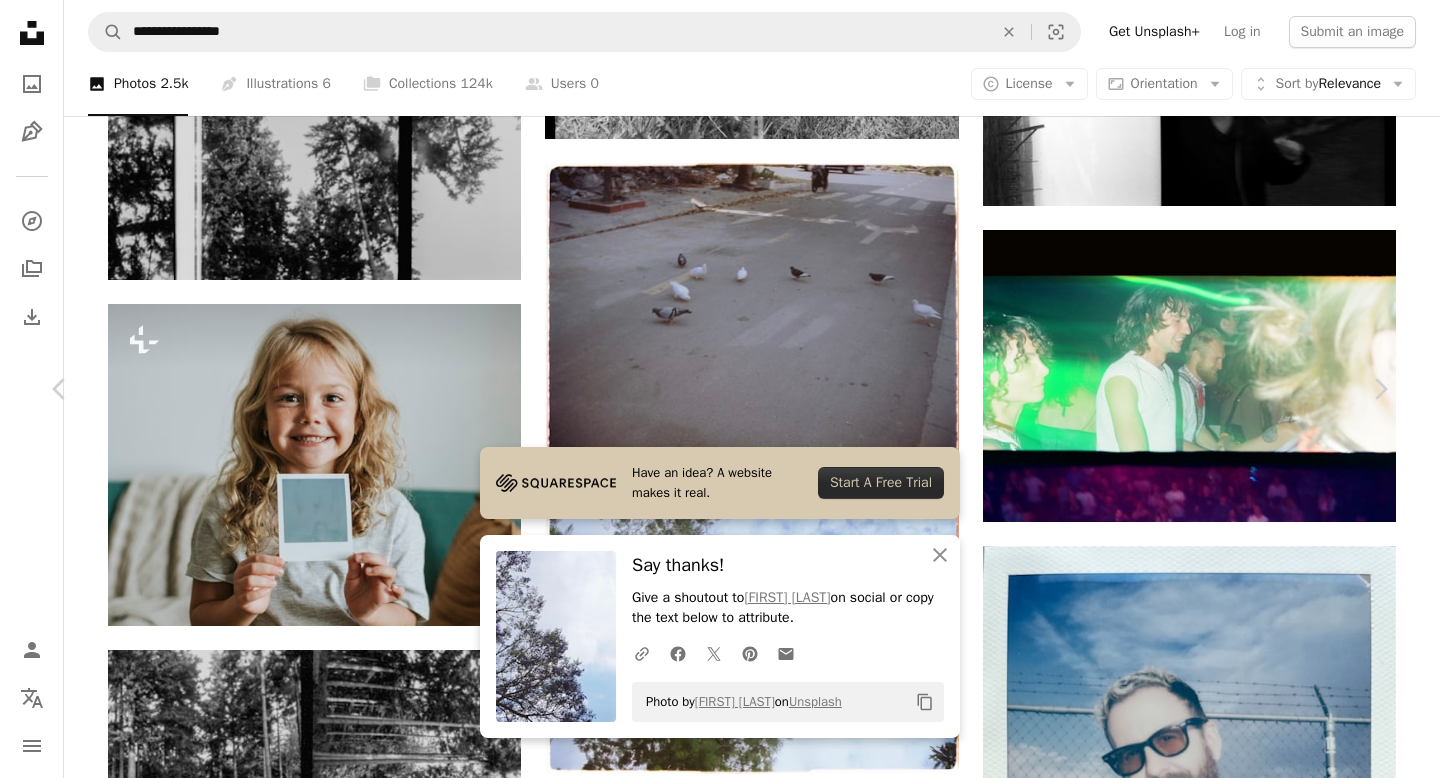 click at bounding box center (712, 3305) 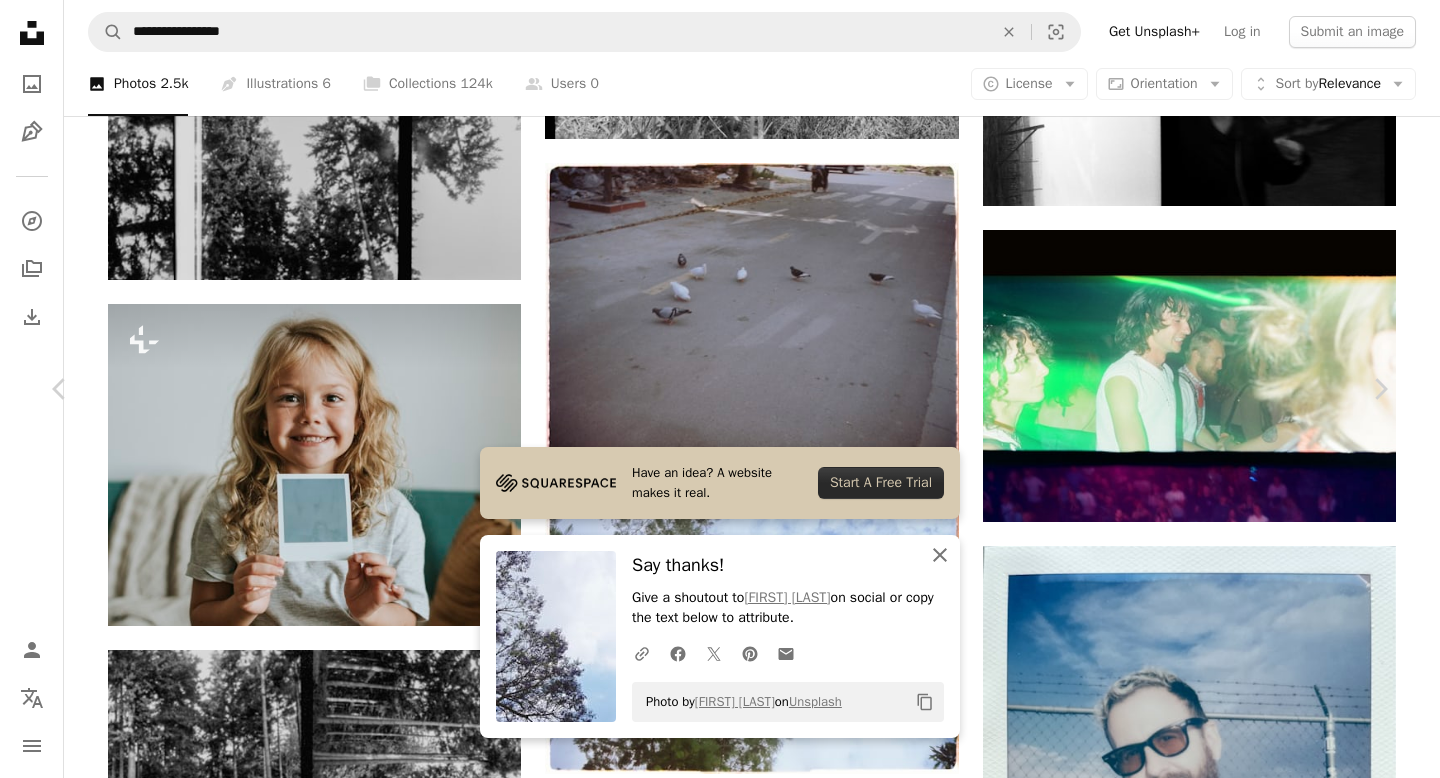 click 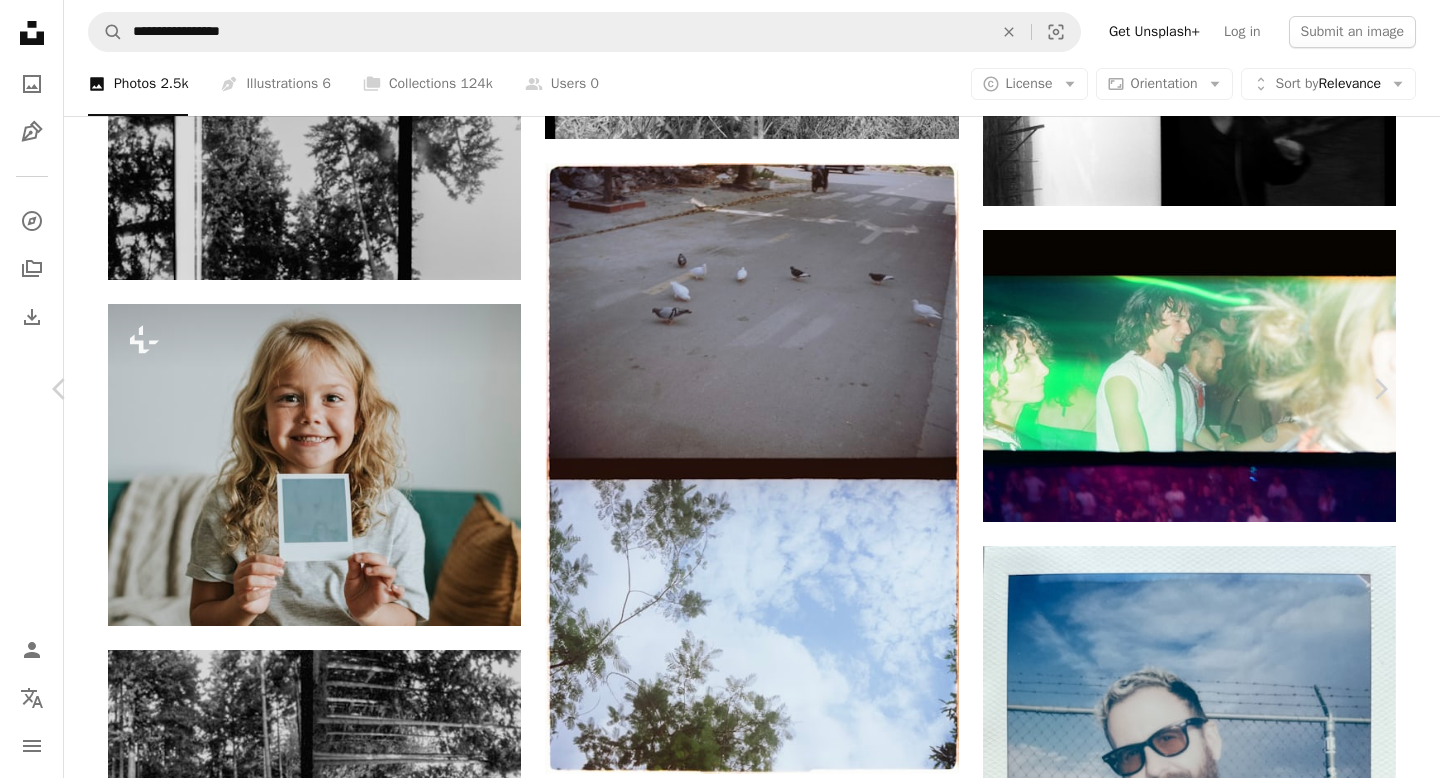 scroll, scrollTop: 0, scrollLeft: 0, axis: both 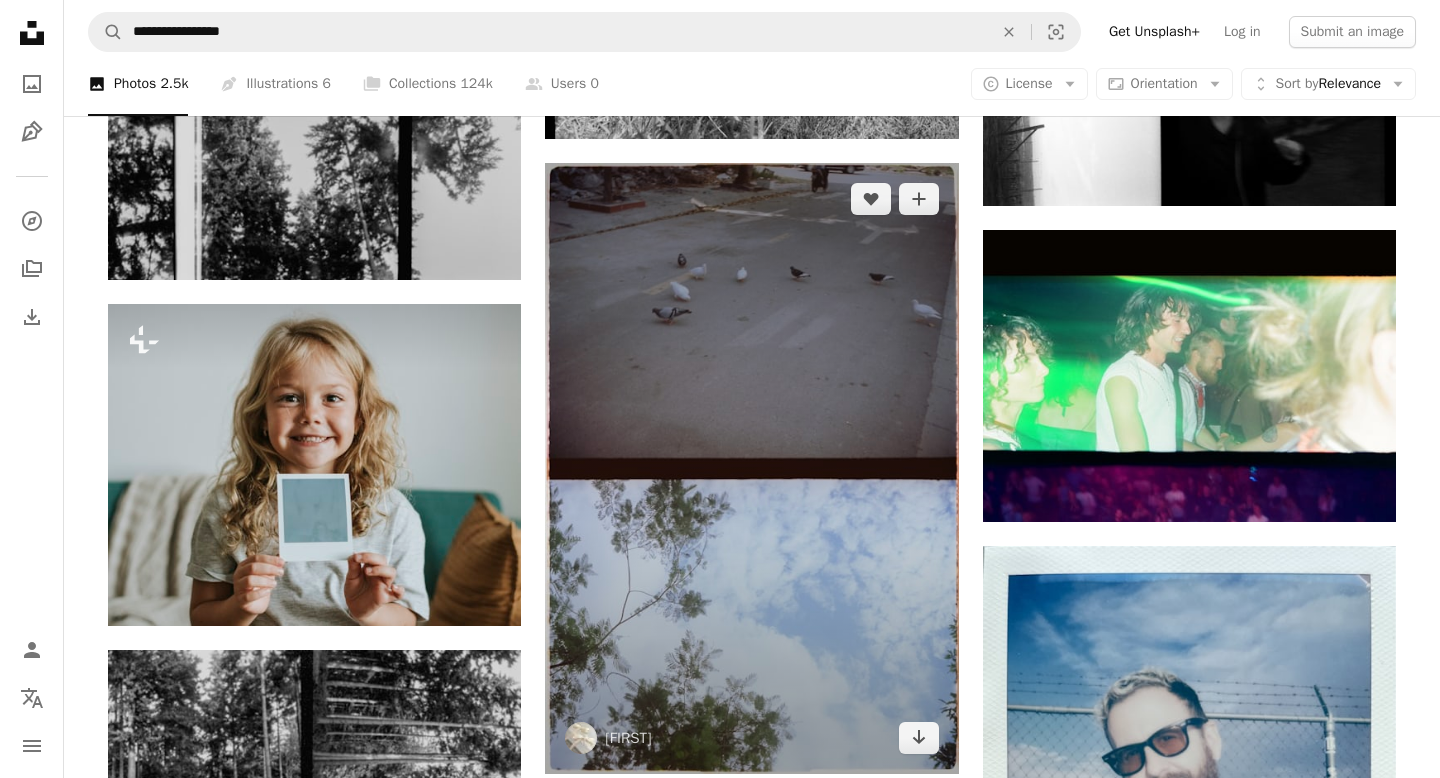 click at bounding box center [751, 468] 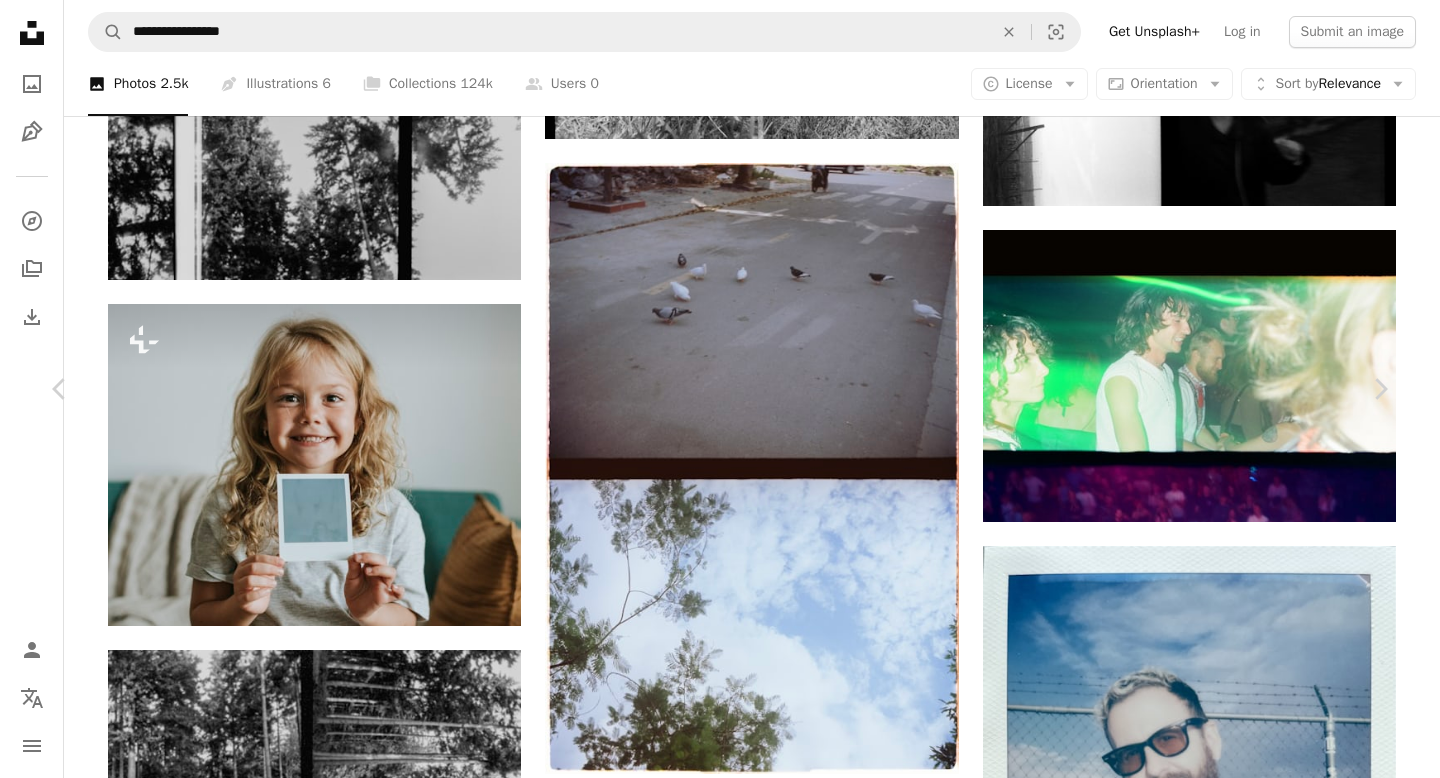 scroll, scrollTop: 2197, scrollLeft: 0, axis: vertical 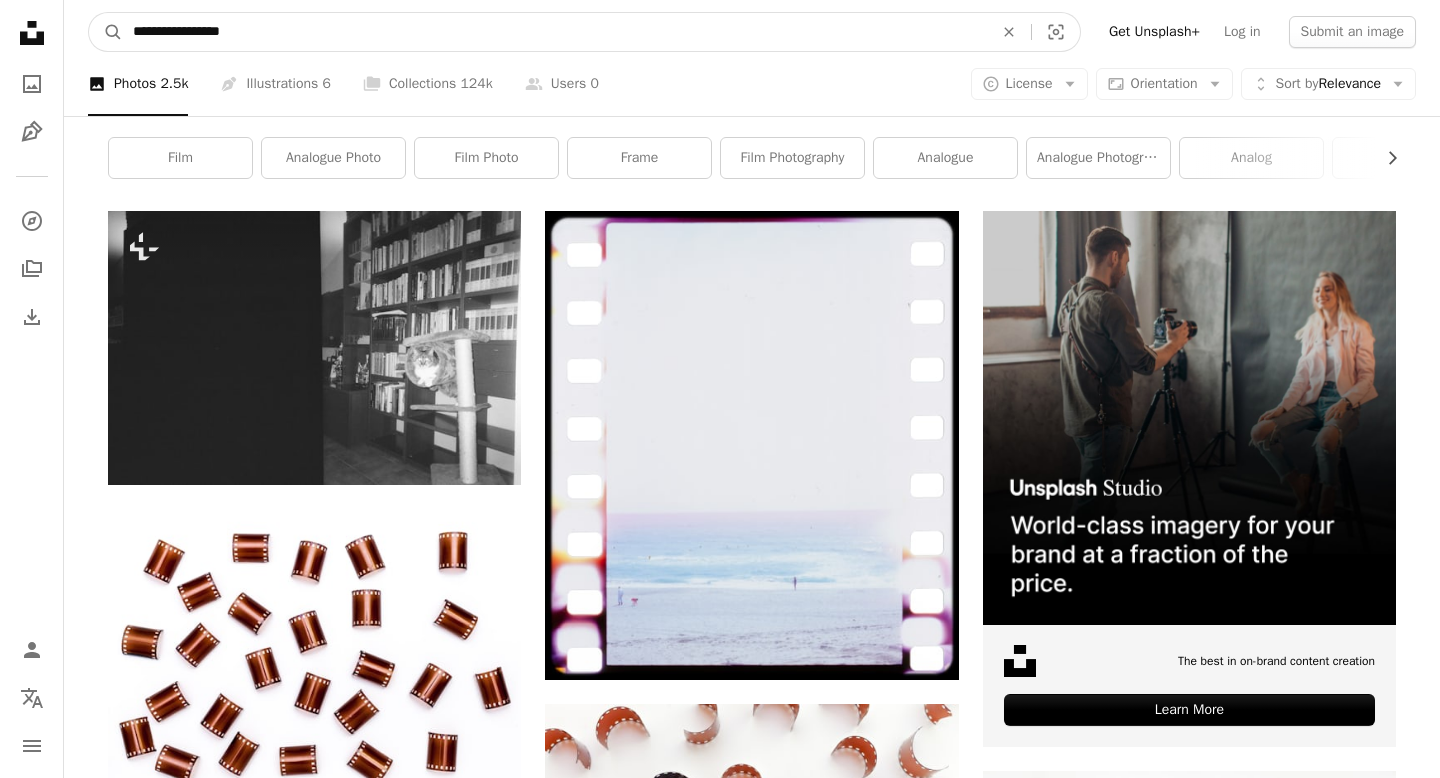 click on "**********" at bounding box center [555, 32] 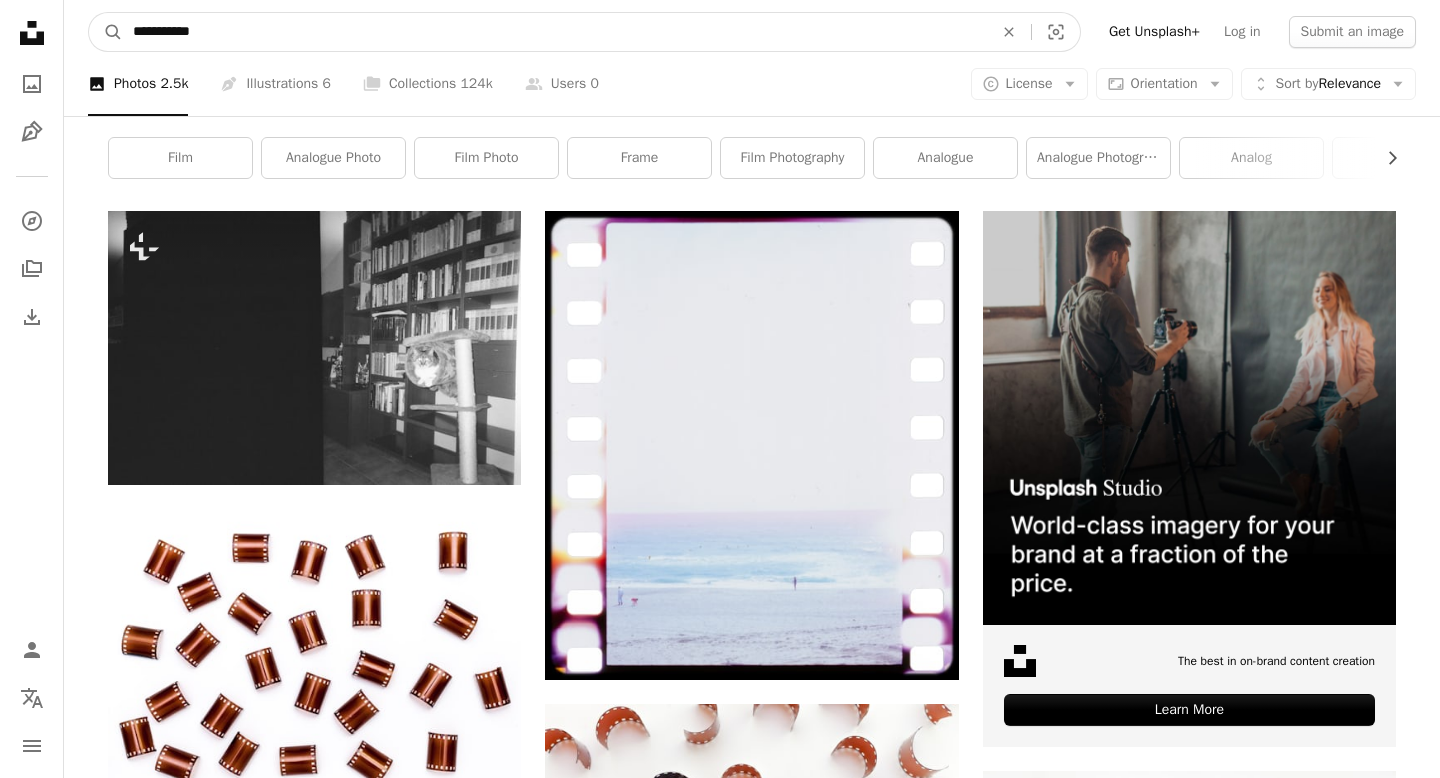 click on "**********" at bounding box center (555, 32) 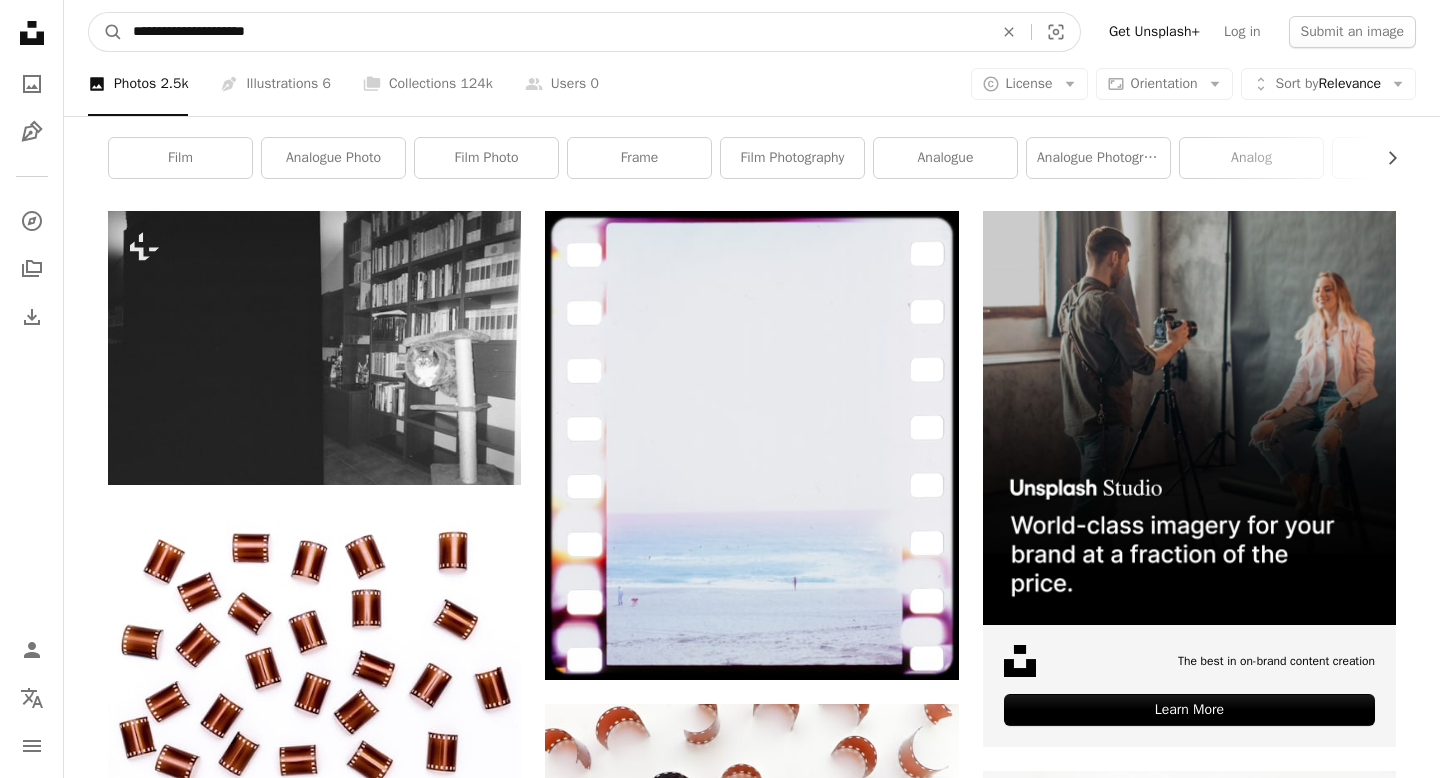 type on "**********" 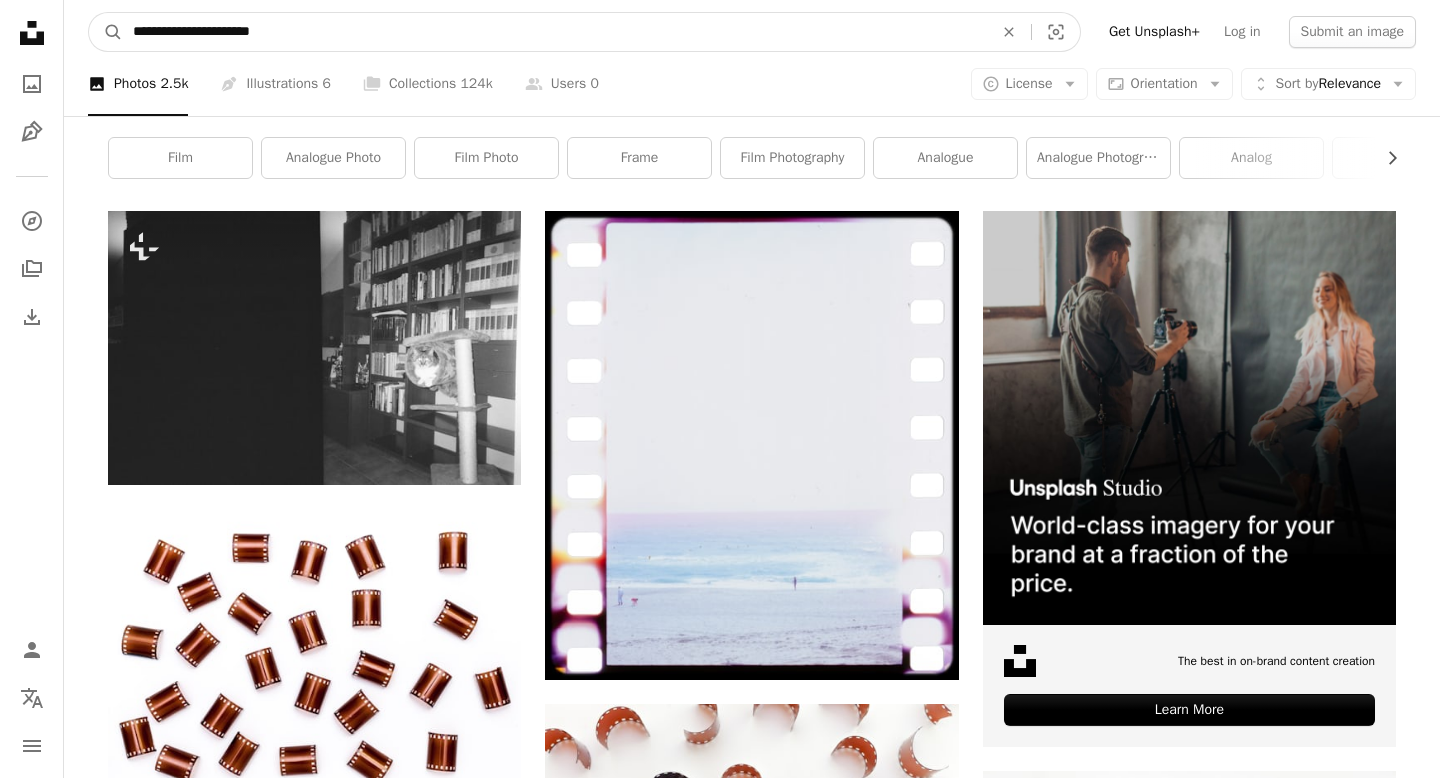 click on "A magnifying glass" at bounding box center (106, 32) 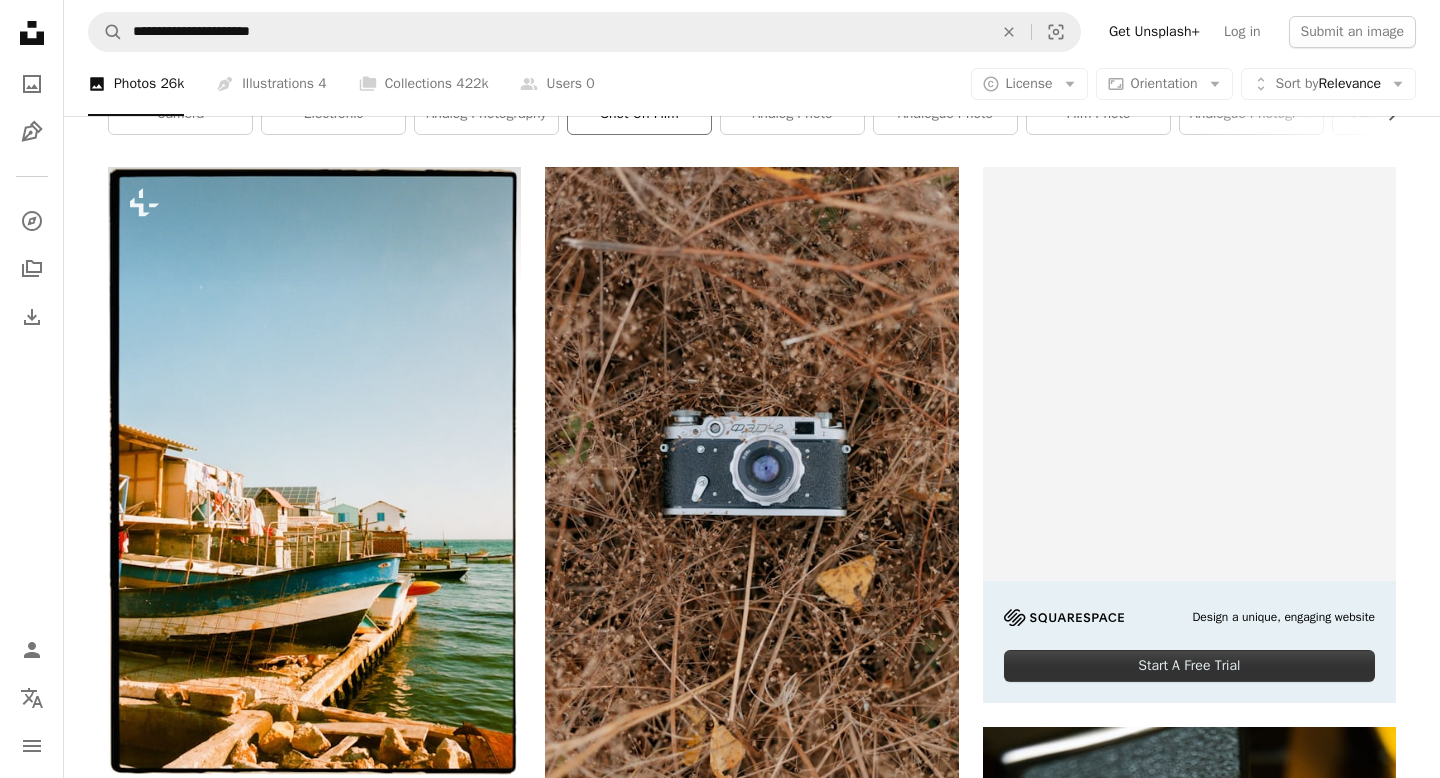 scroll, scrollTop: 402, scrollLeft: 0, axis: vertical 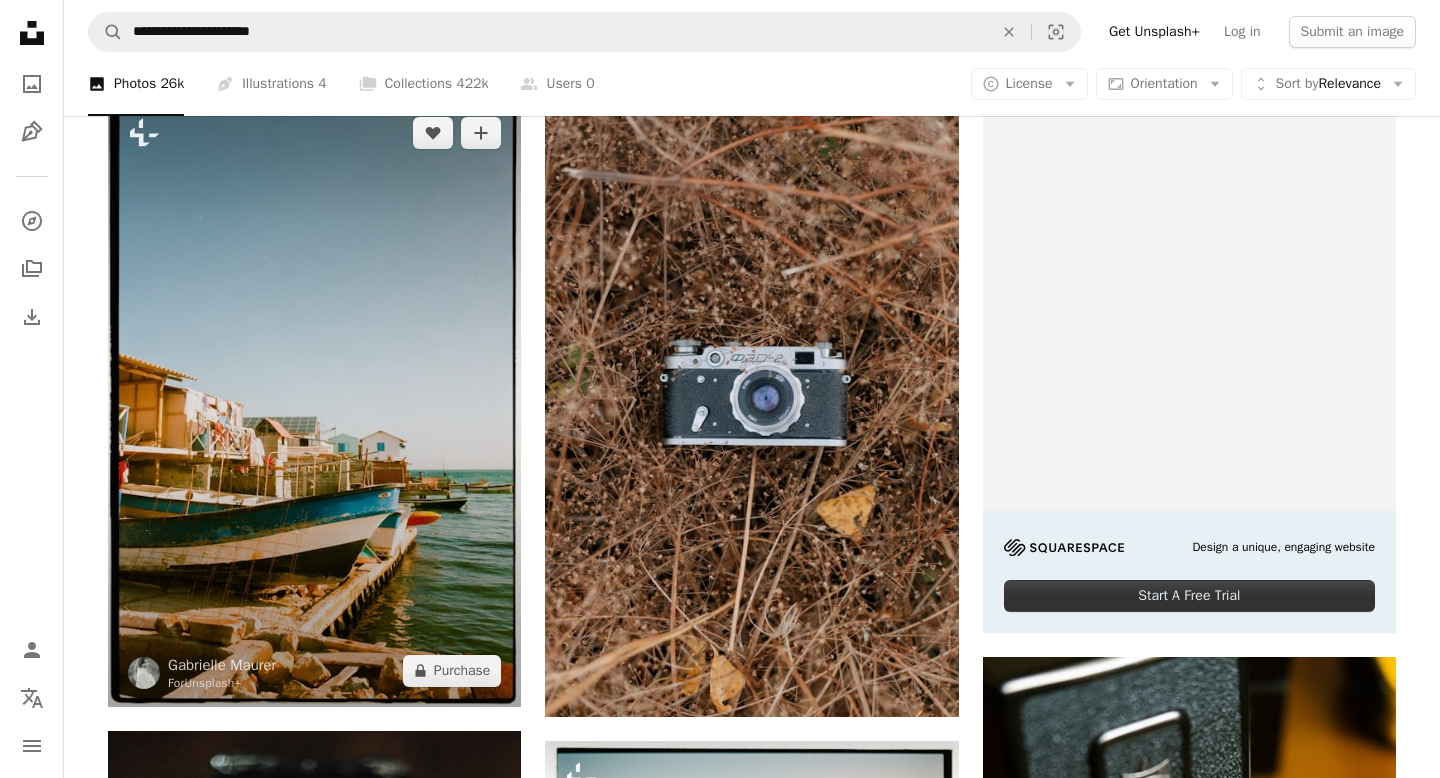 click at bounding box center (314, 401) 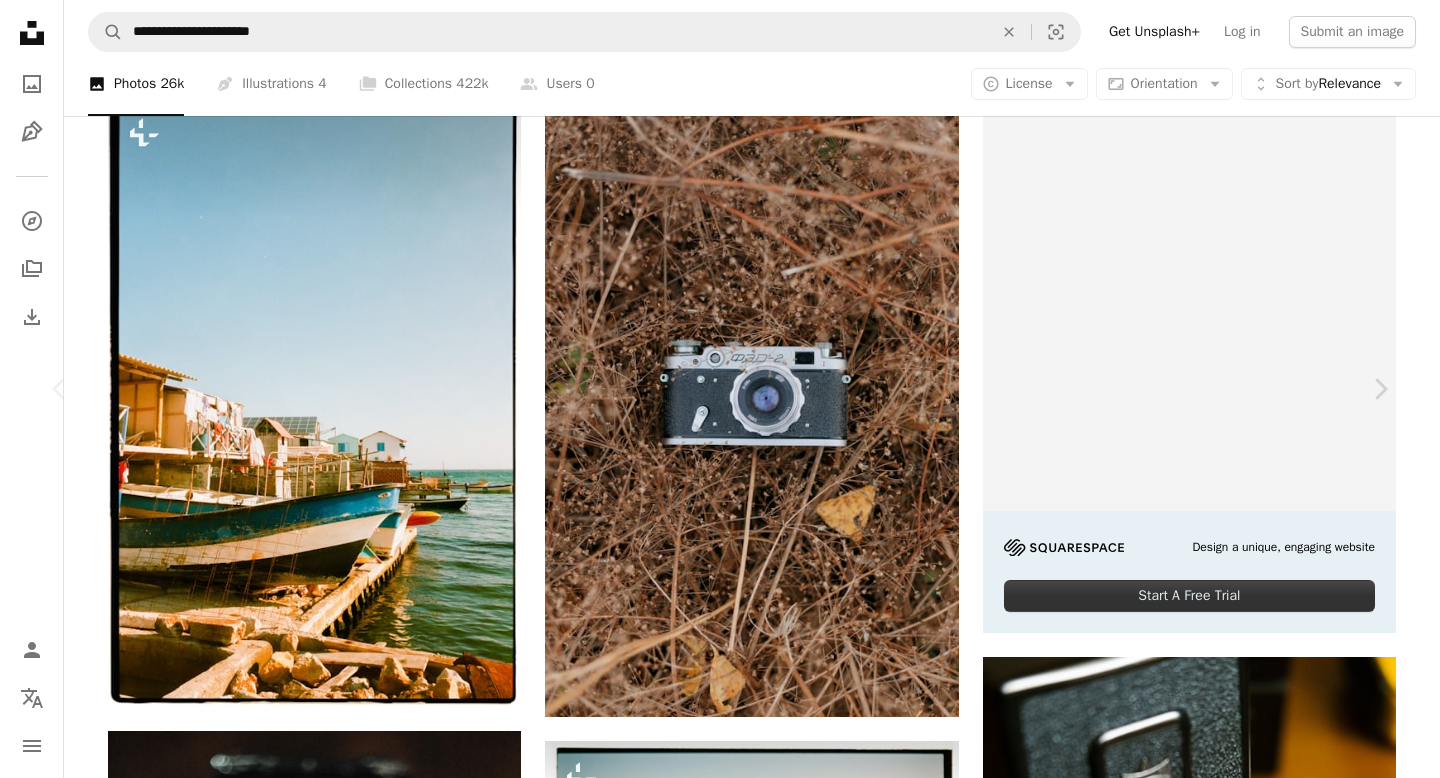 scroll, scrollTop: 0, scrollLeft: 0, axis: both 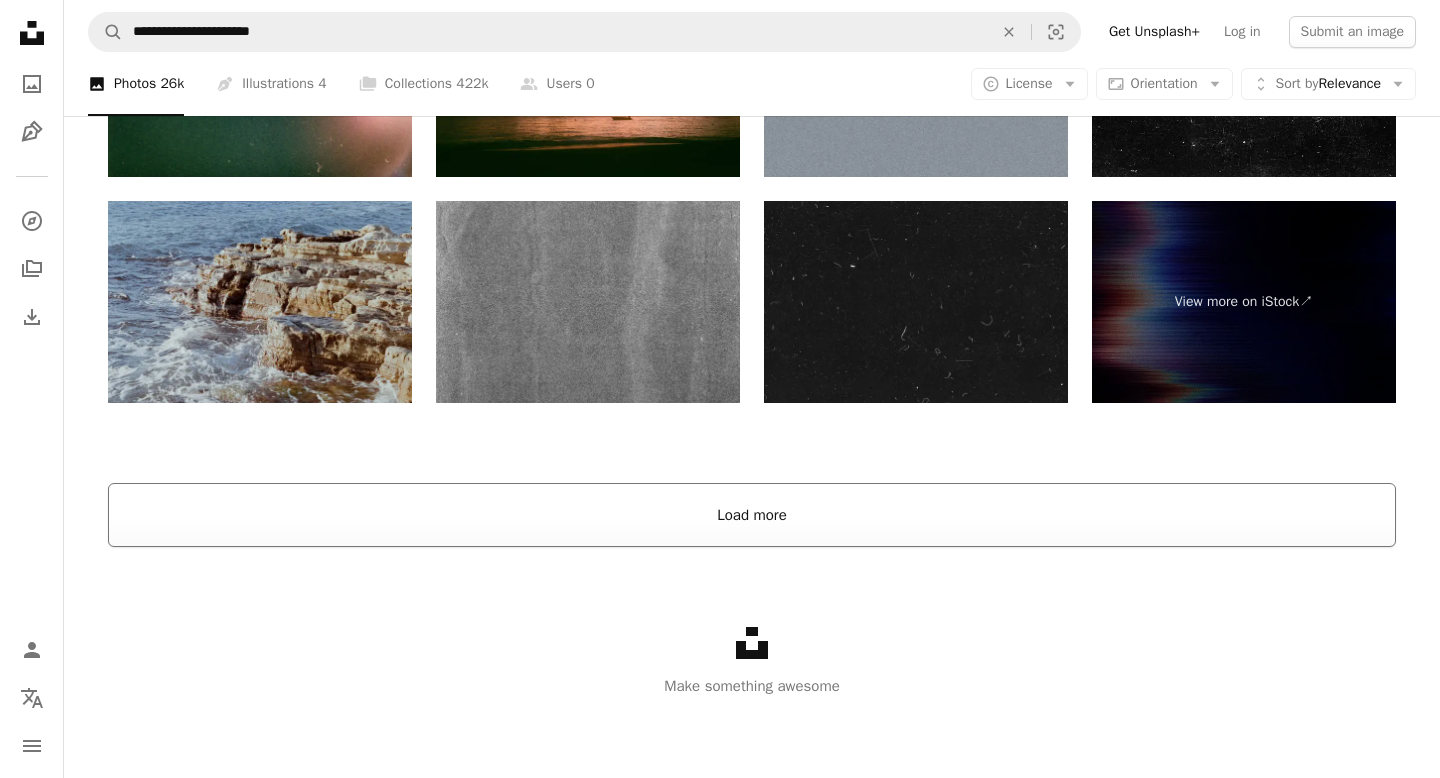 click on "Load more" at bounding box center [752, 515] 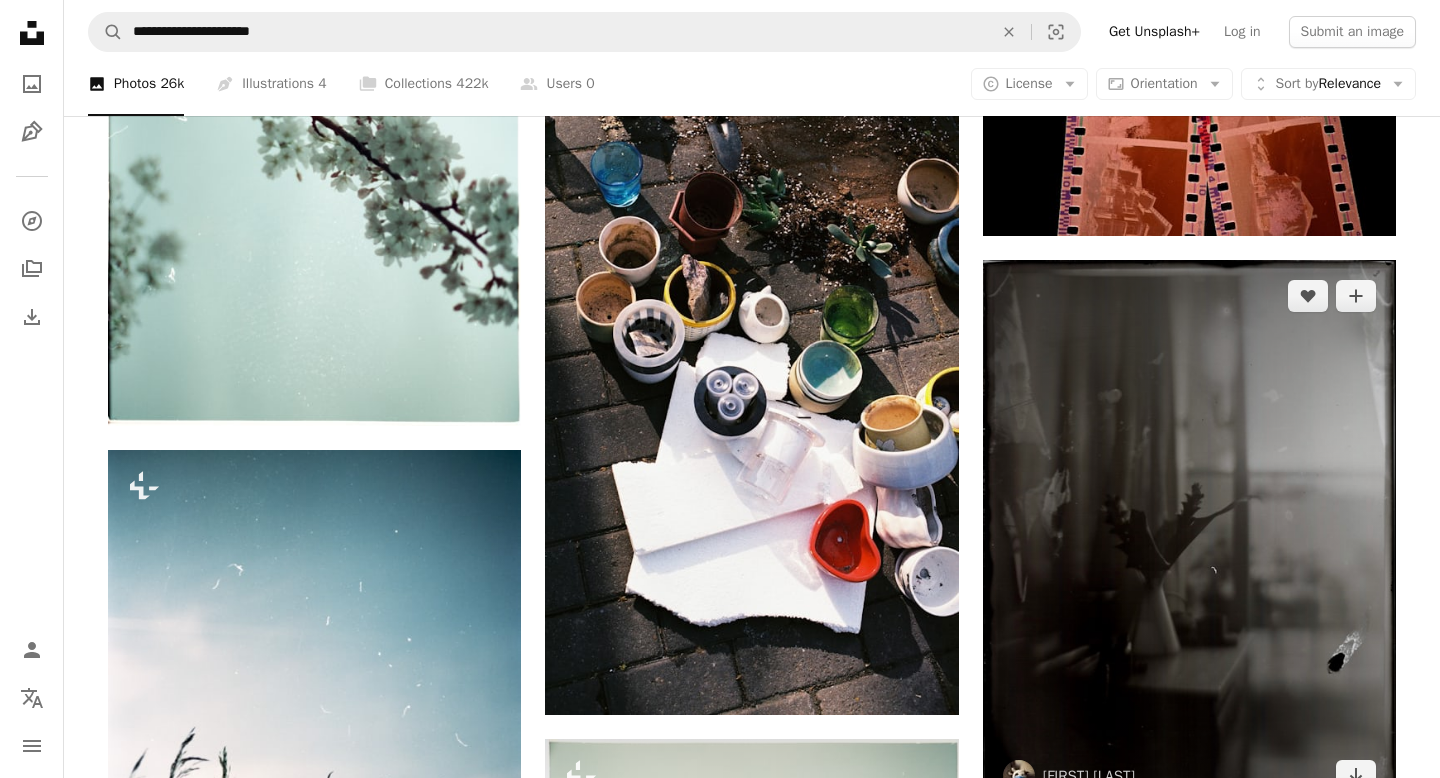 scroll, scrollTop: 10201, scrollLeft: 0, axis: vertical 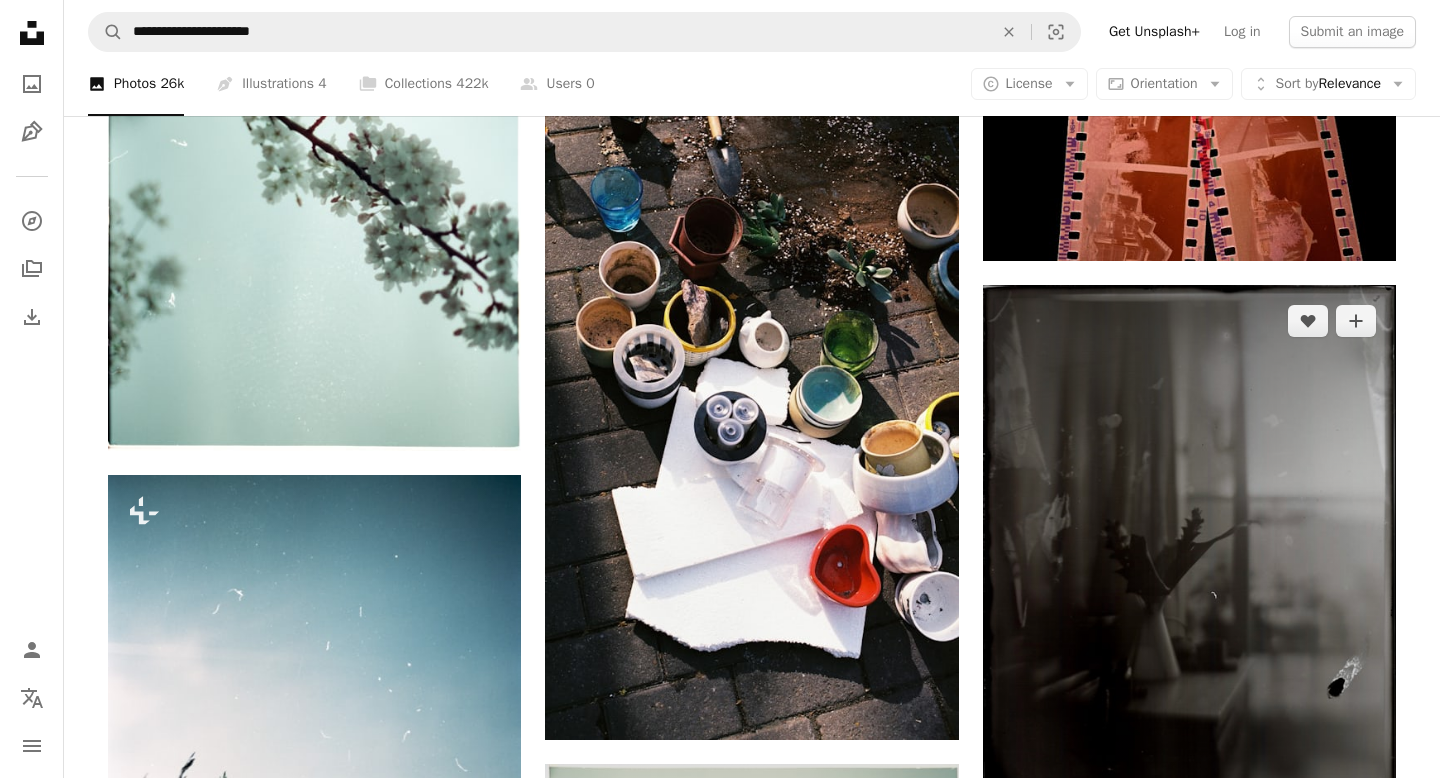 click at bounding box center [1189, 560] 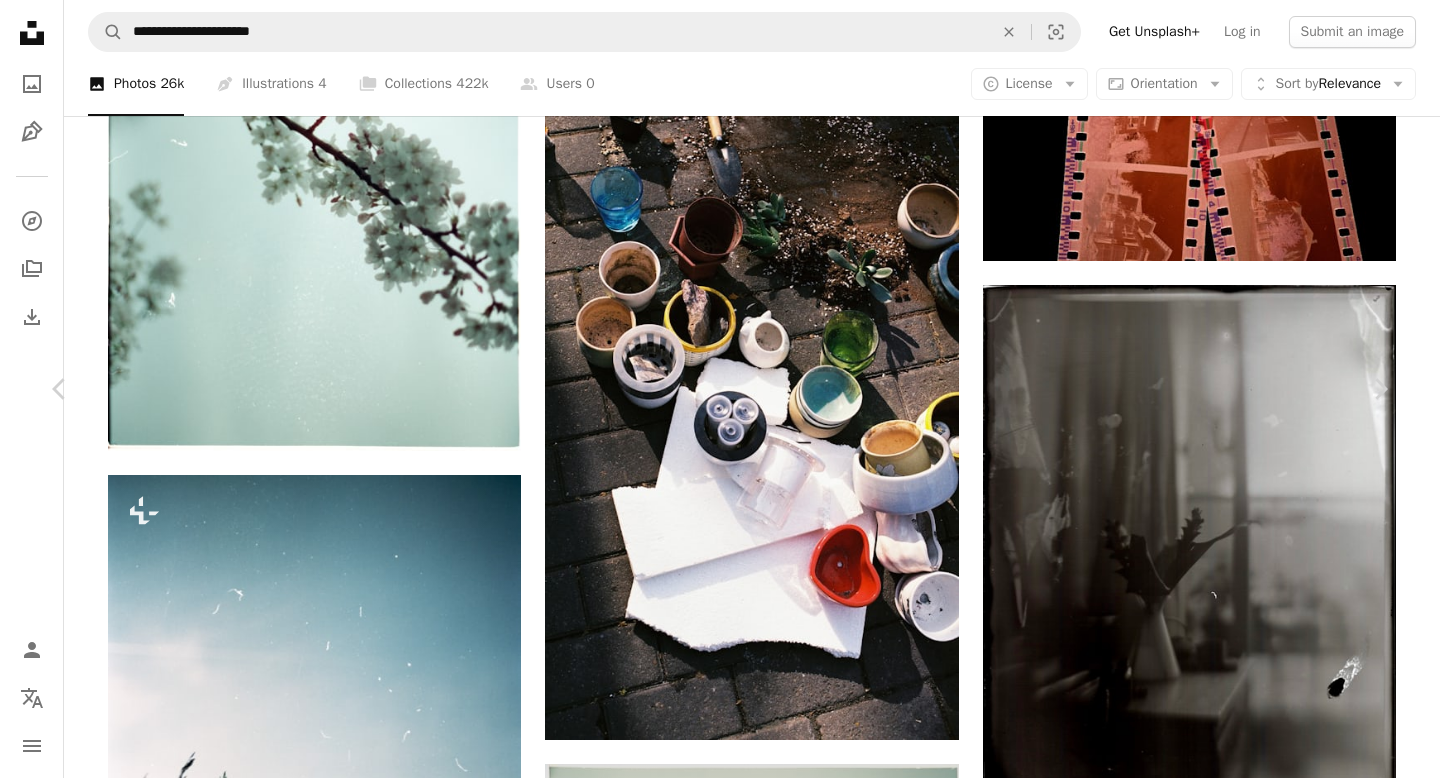 scroll, scrollTop: 0, scrollLeft: 0, axis: both 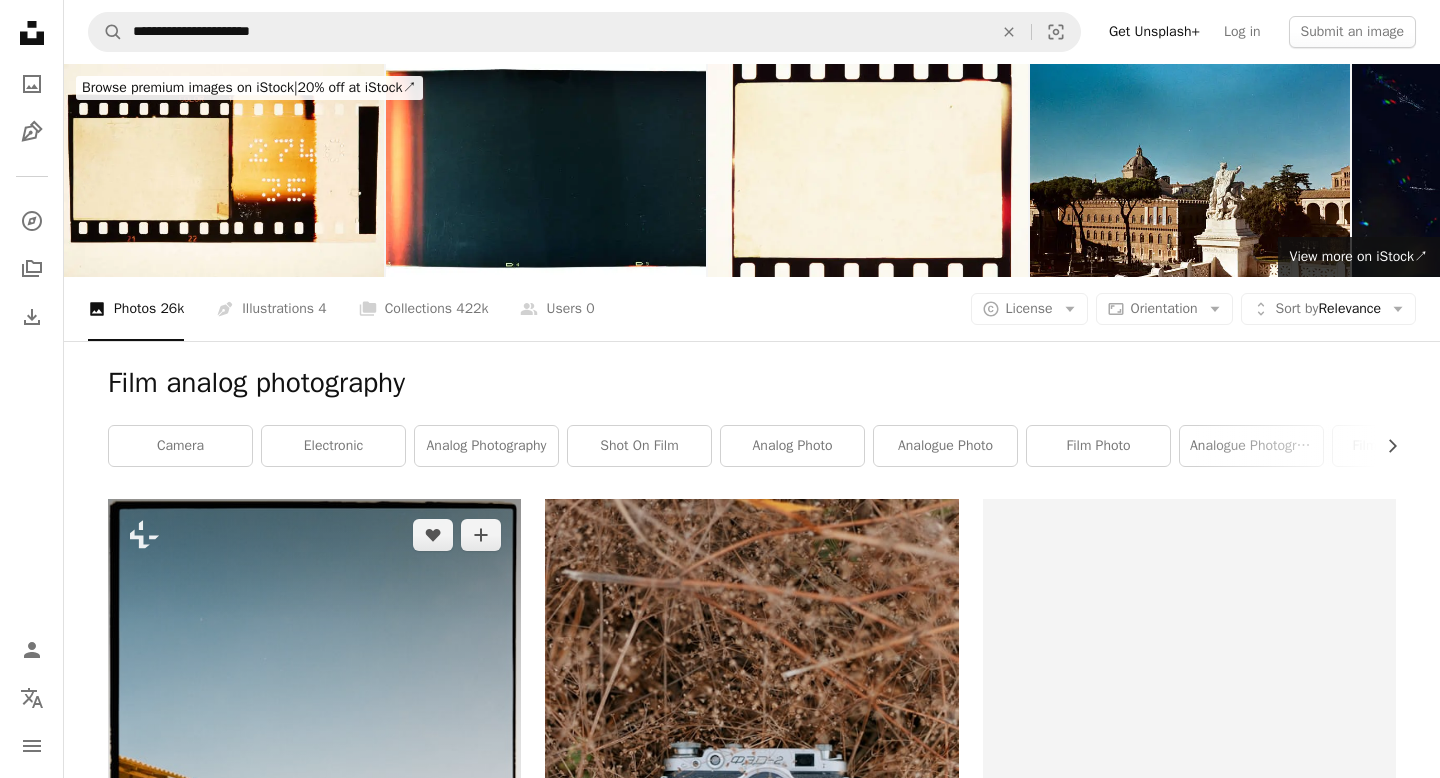 click at bounding box center (314, 803) 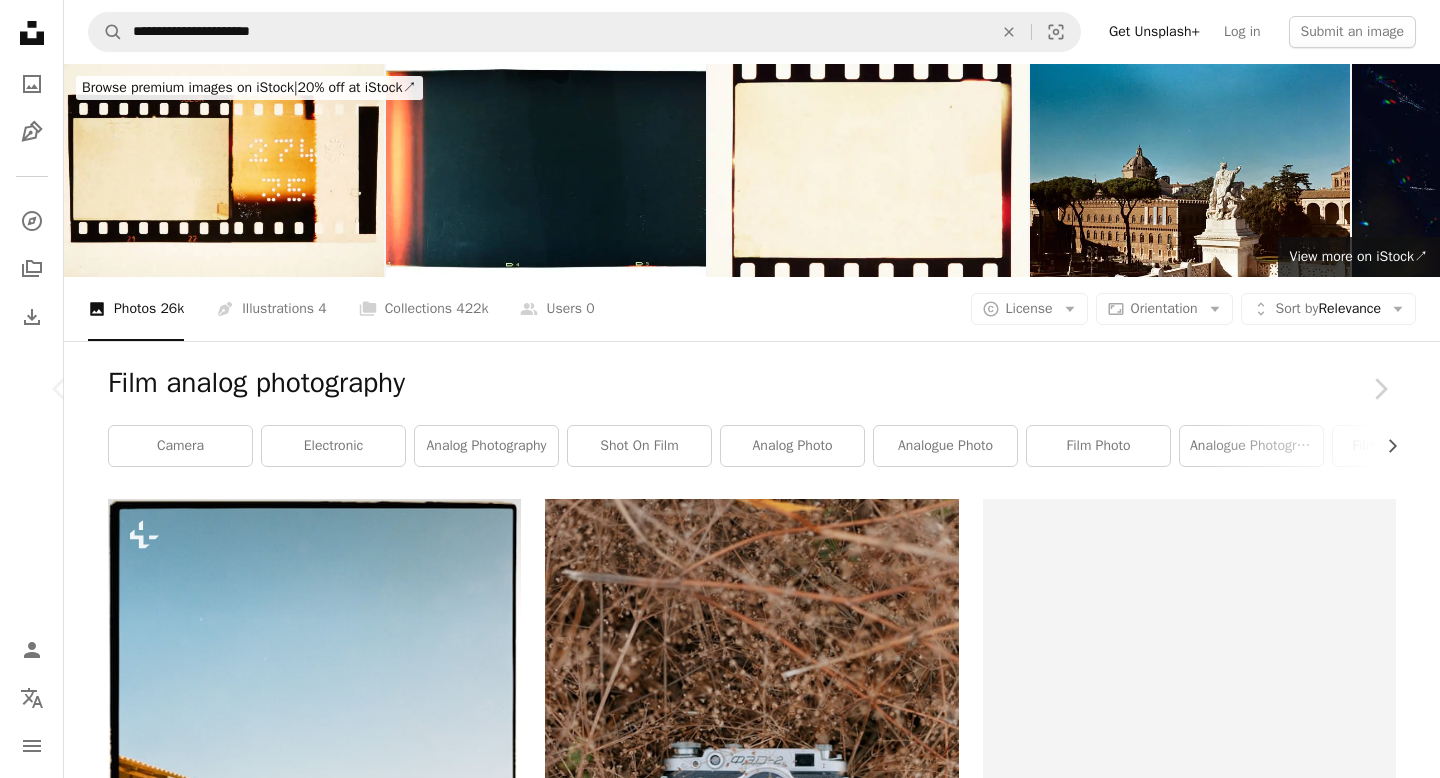 scroll, scrollTop: 320, scrollLeft: 0, axis: vertical 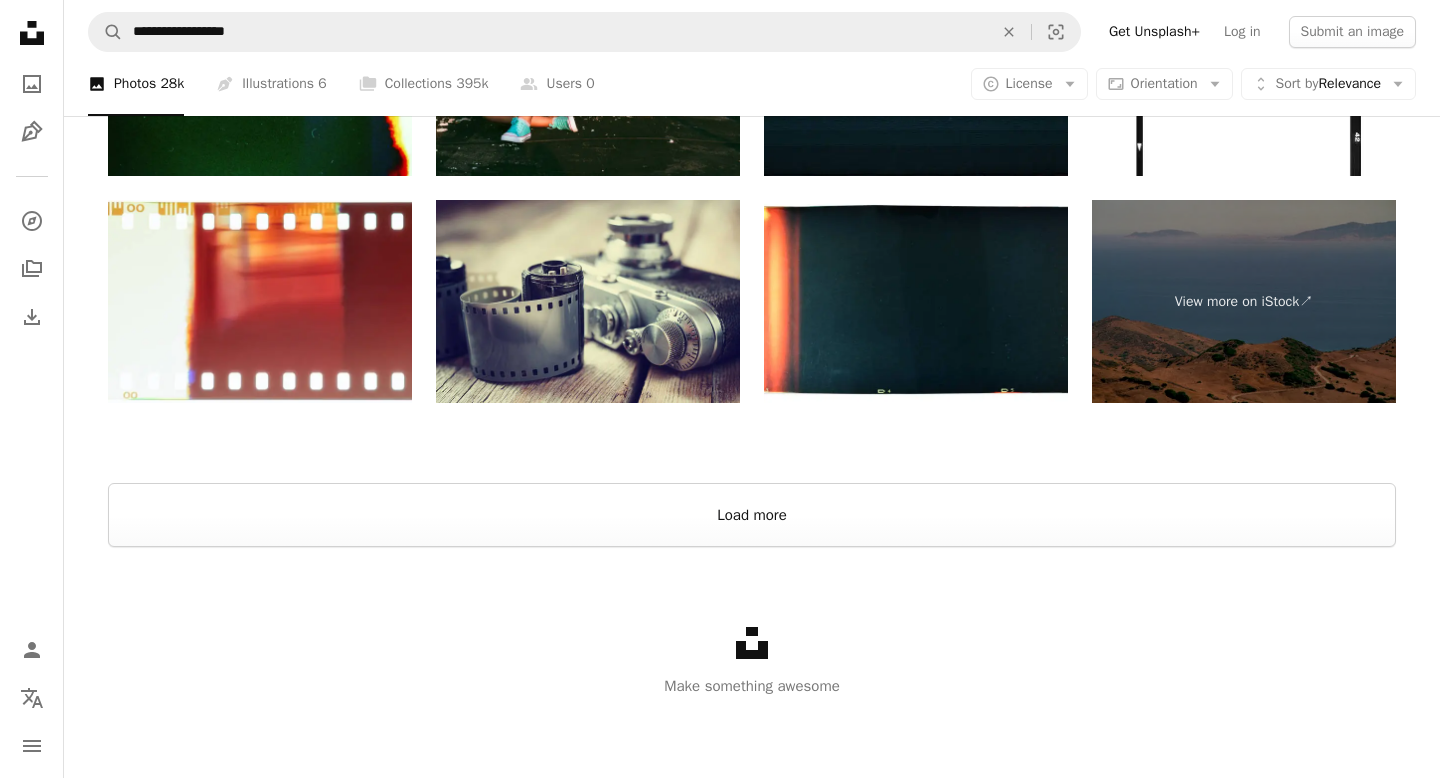 click on "Load more" at bounding box center (752, 515) 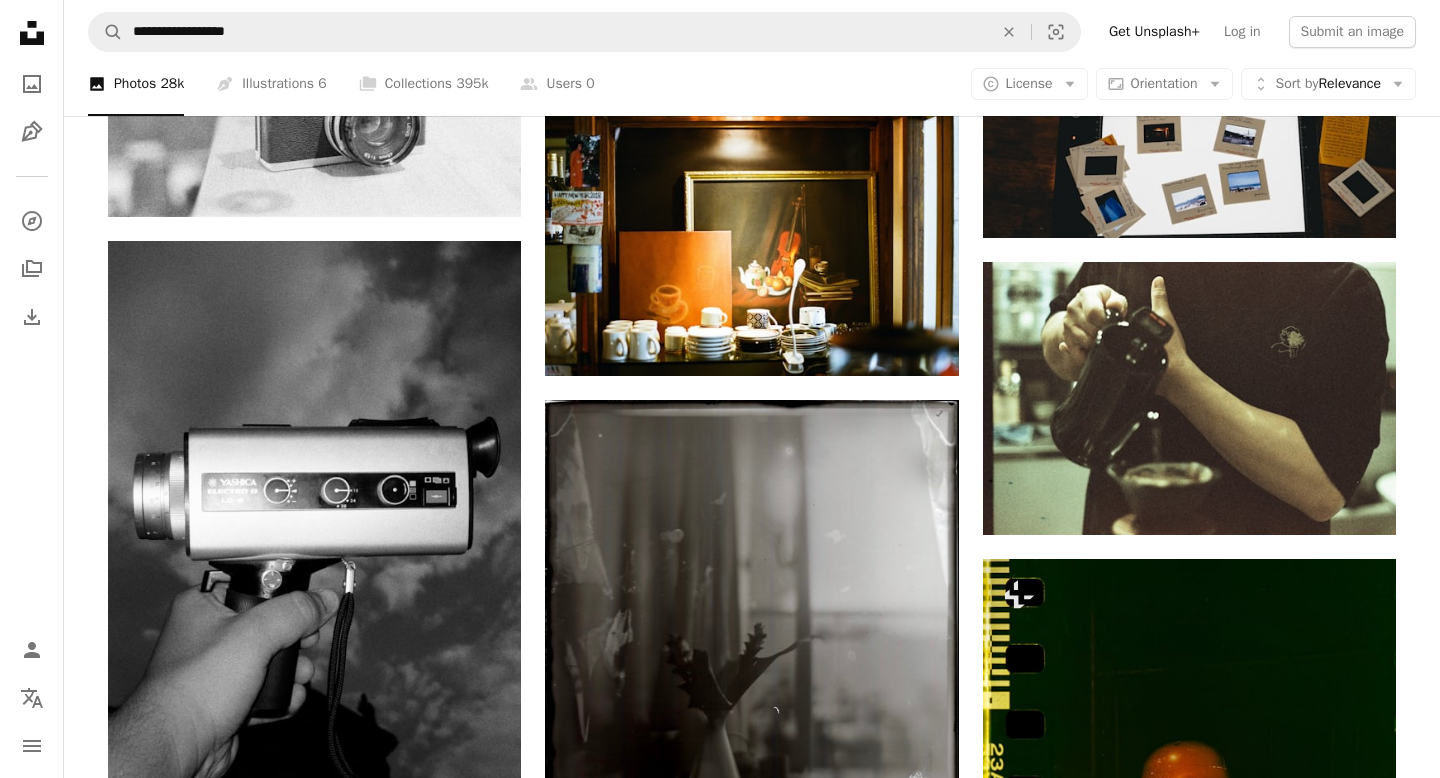 scroll, scrollTop: 11970, scrollLeft: 0, axis: vertical 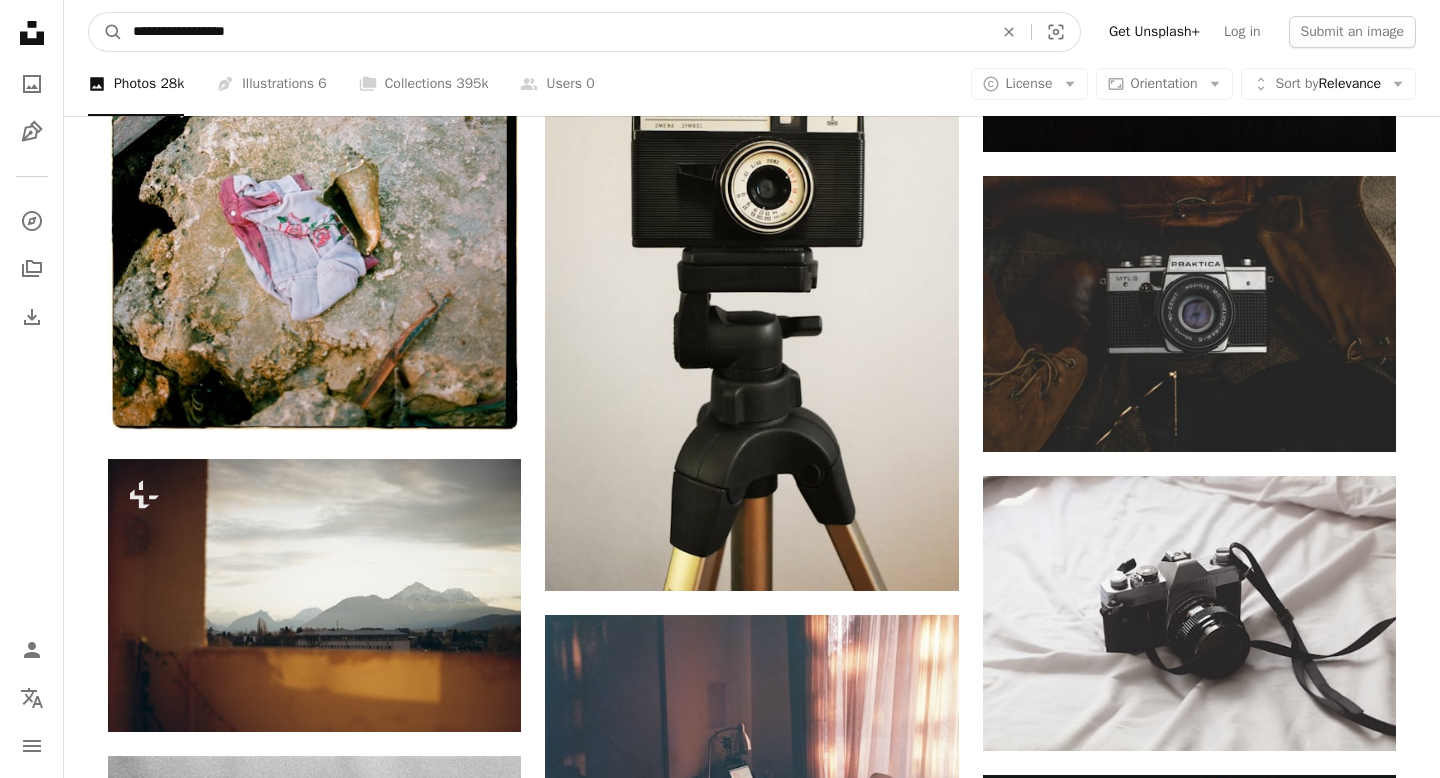 click on "**********" at bounding box center (555, 32) 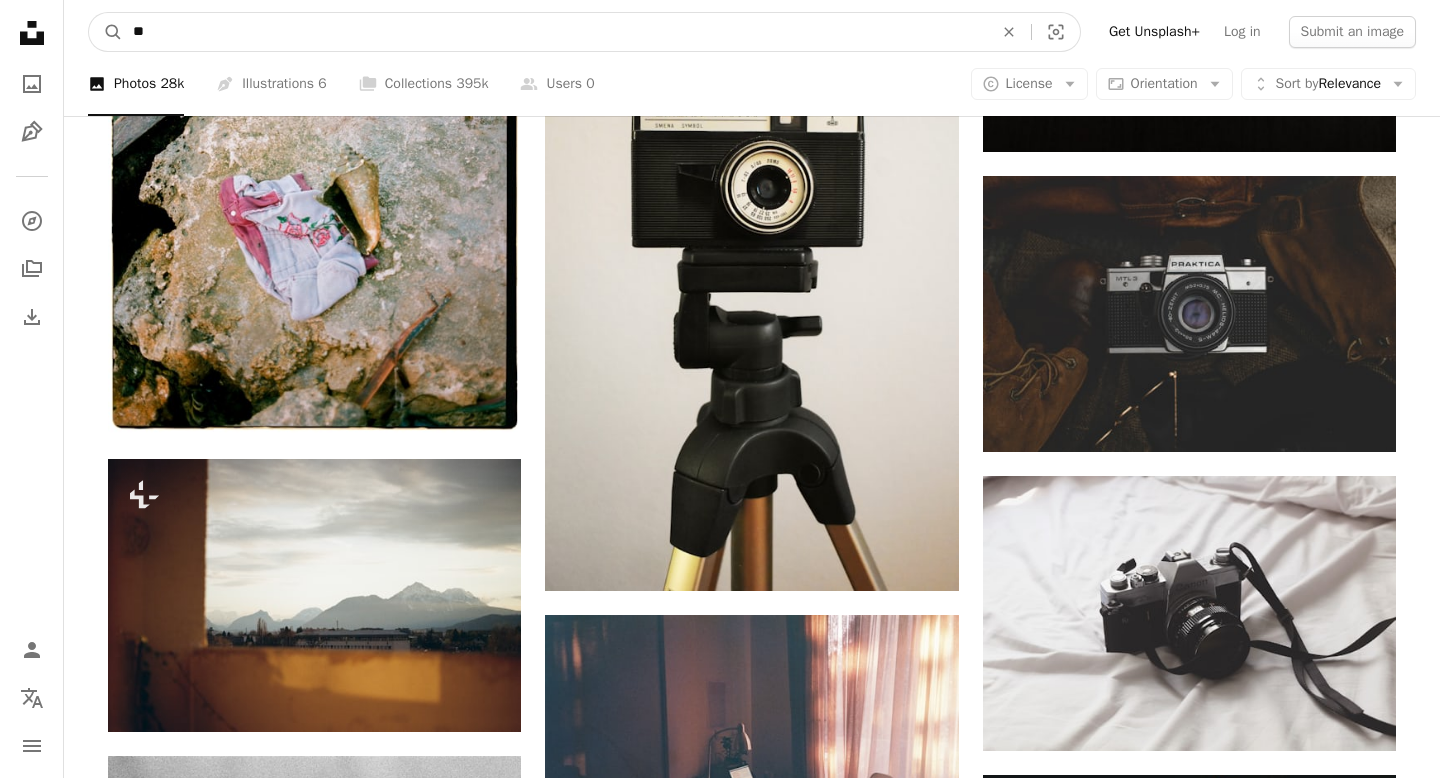 type on "*" 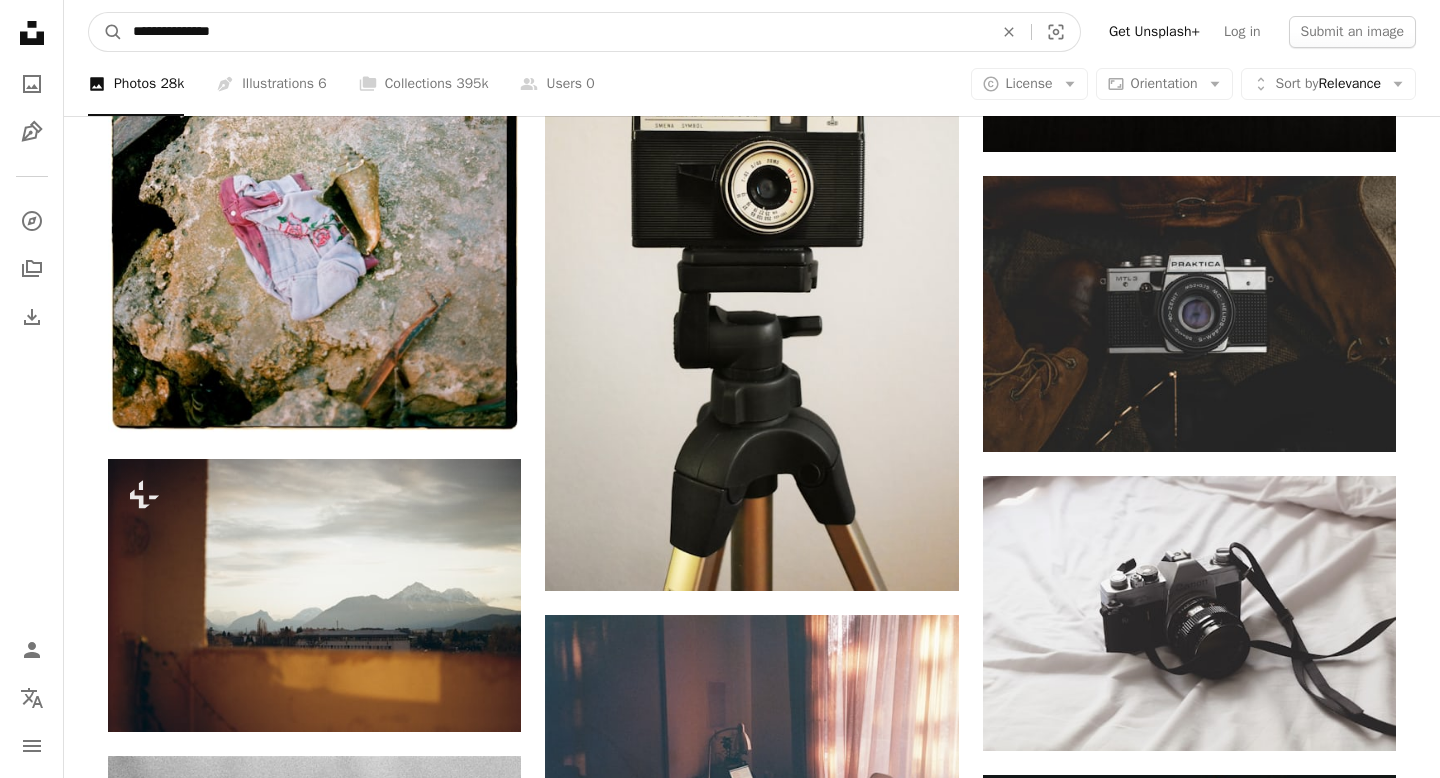 type on "**********" 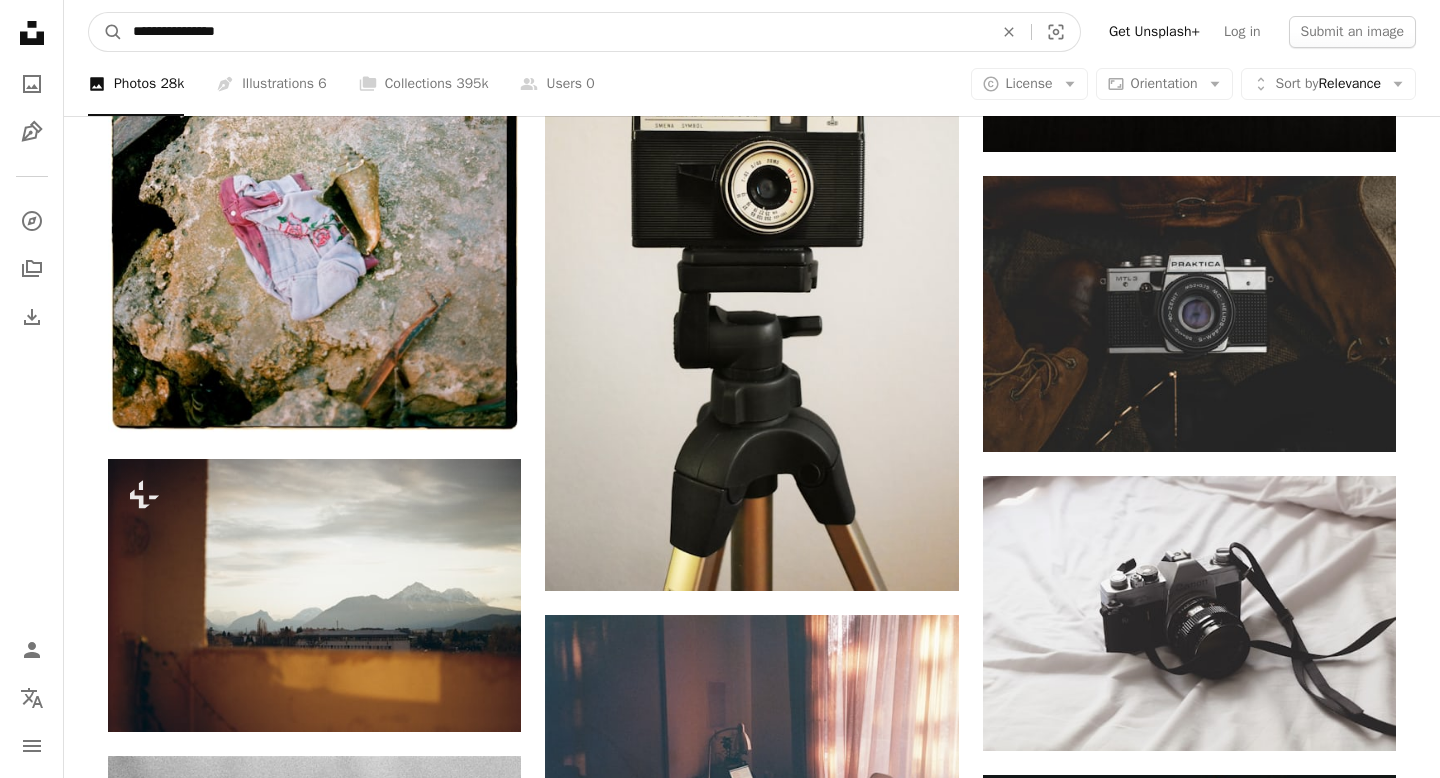 click on "A magnifying glass" at bounding box center [106, 32] 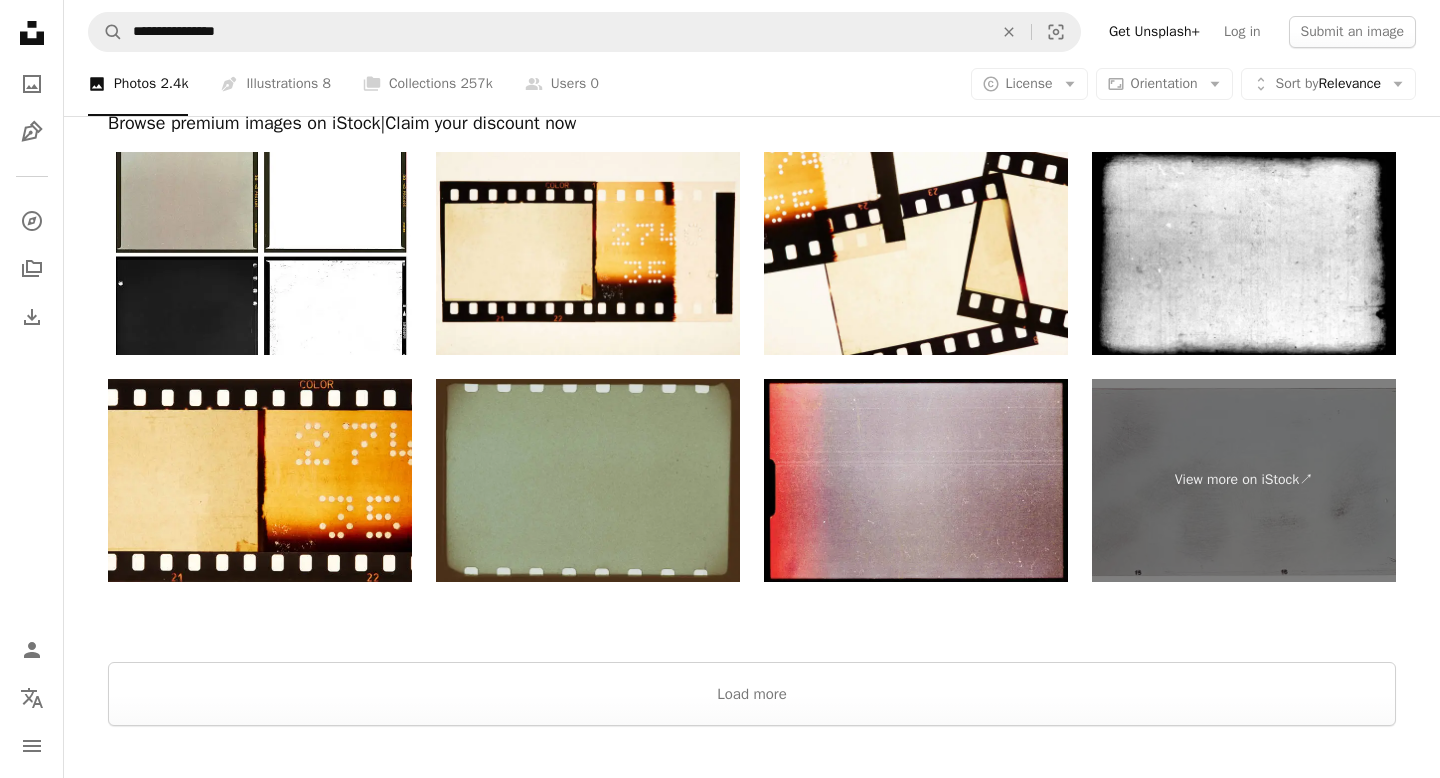 scroll, scrollTop: 3907, scrollLeft: 0, axis: vertical 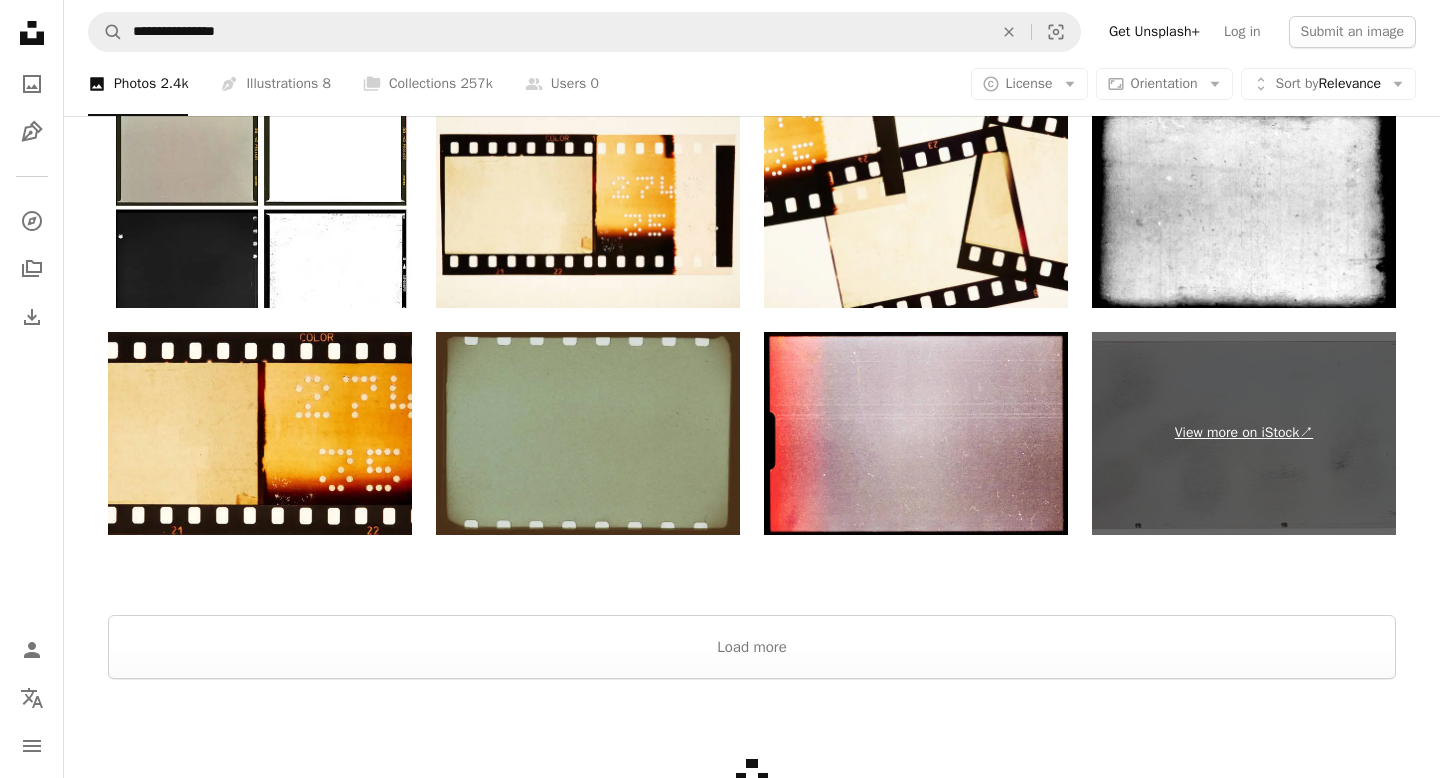 click on "View more on iStock  ↗" at bounding box center (1244, 433) 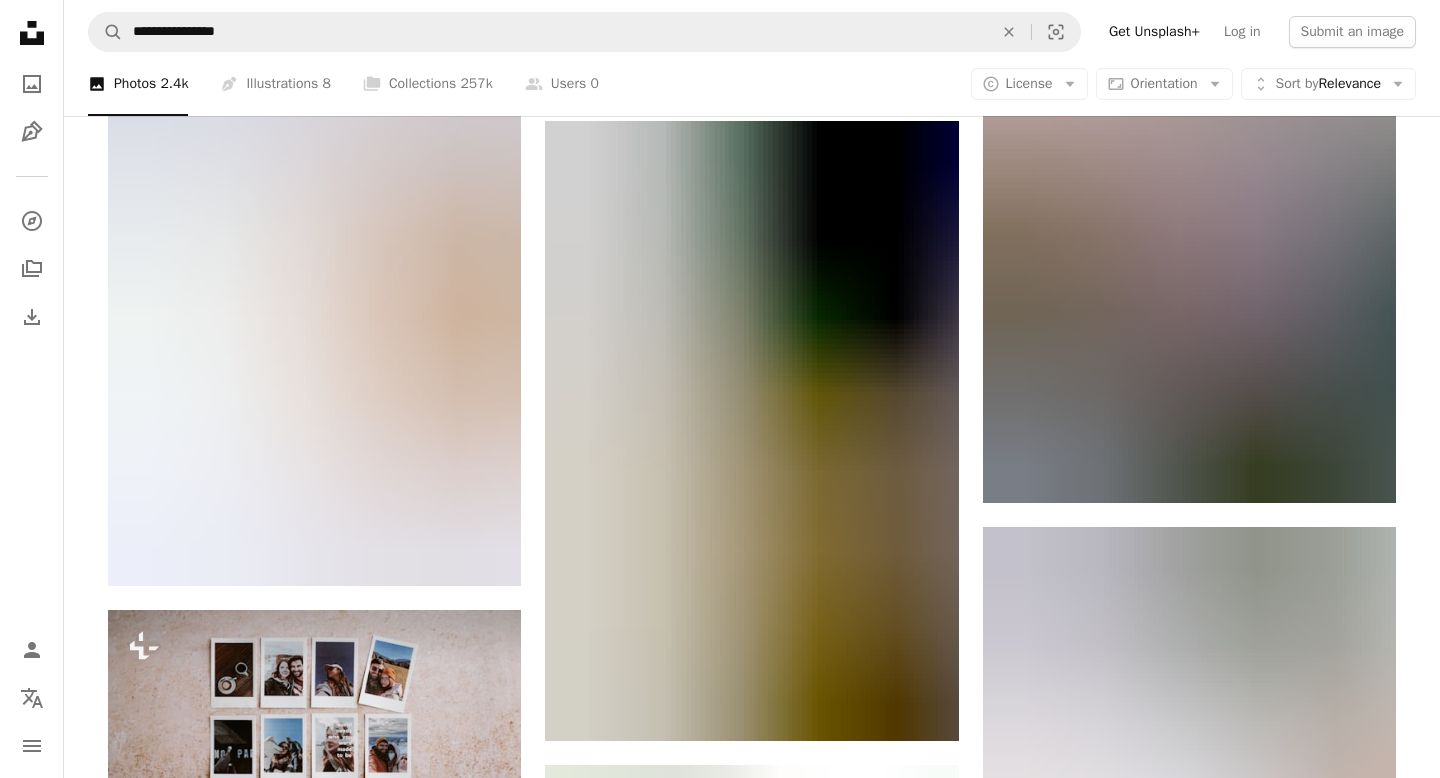 scroll, scrollTop: 0, scrollLeft: 0, axis: both 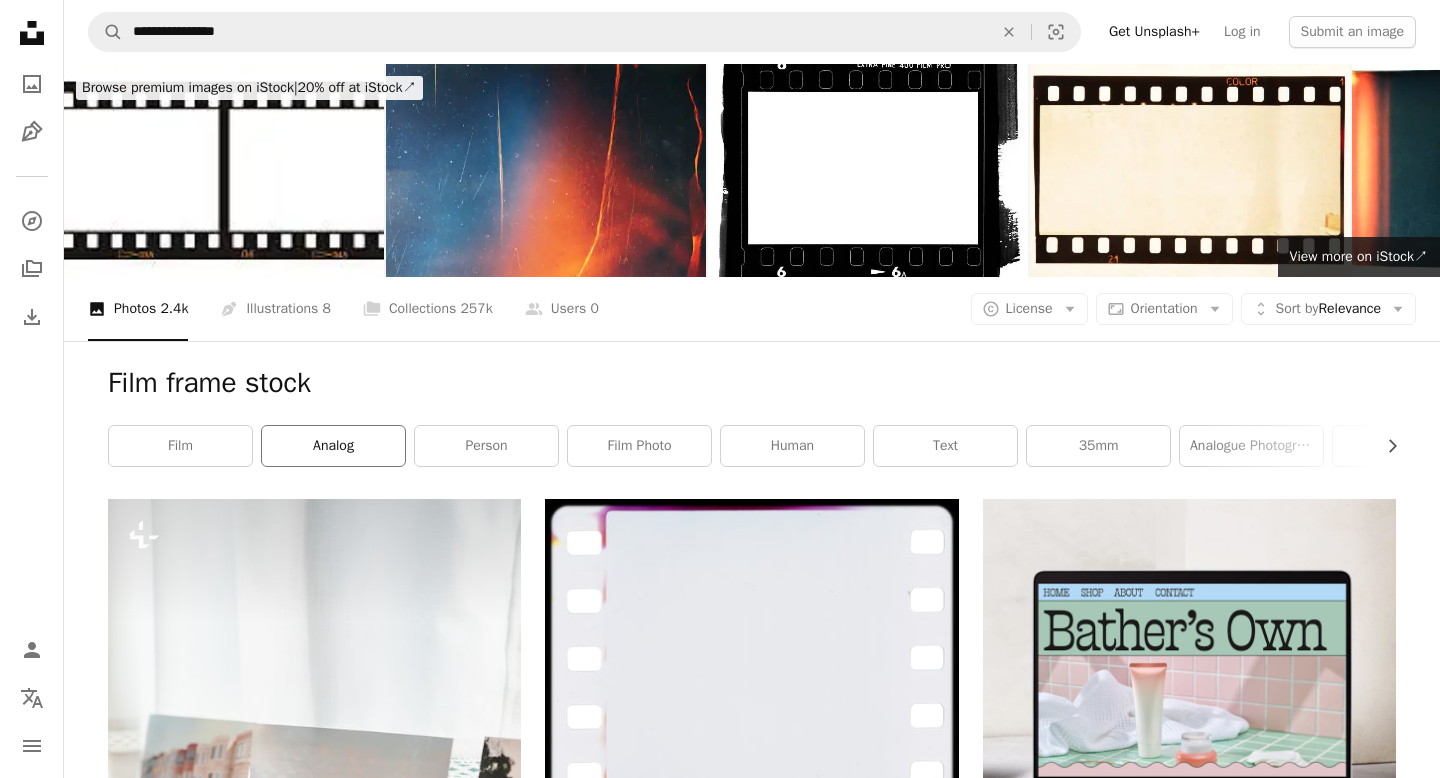 click on "analog" at bounding box center (333, 446) 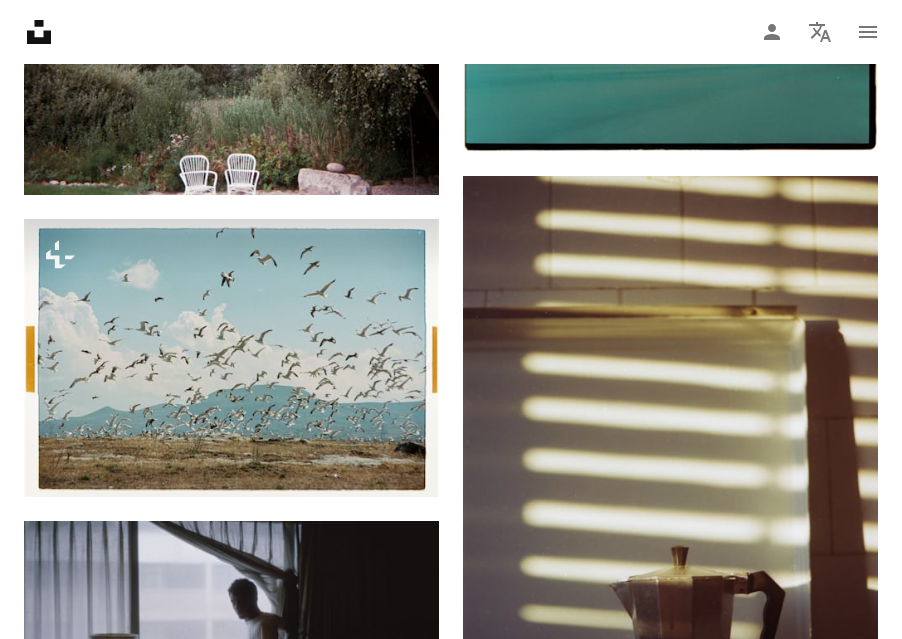 scroll, scrollTop: 4825, scrollLeft: 0, axis: vertical 